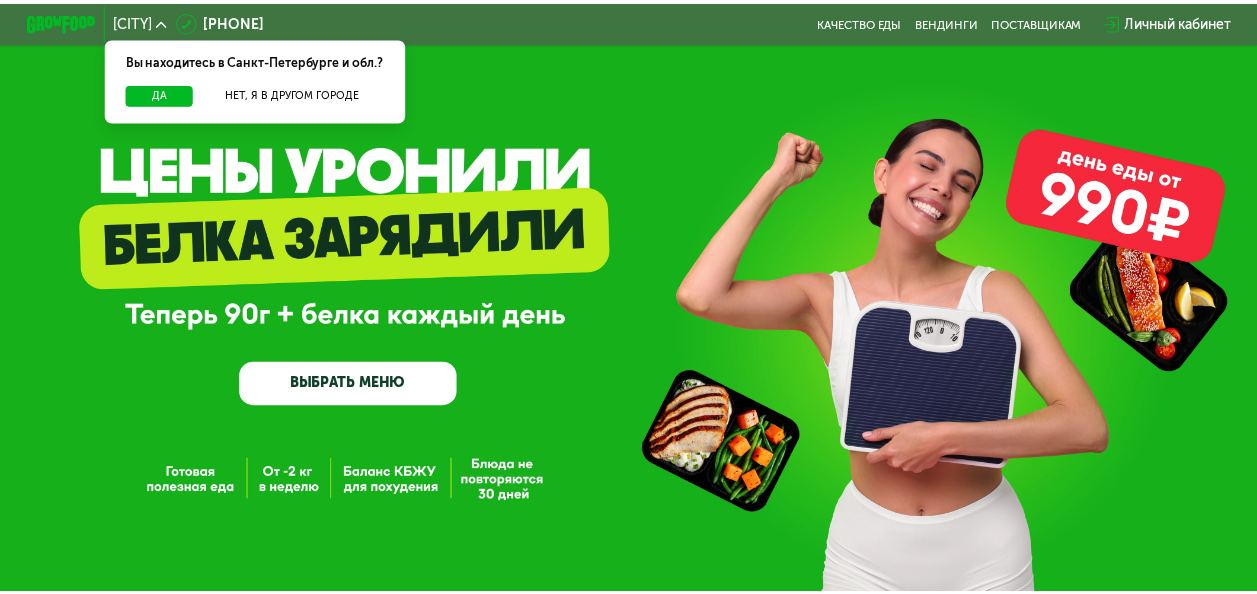scroll, scrollTop: 0, scrollLeft: 0, axis: both 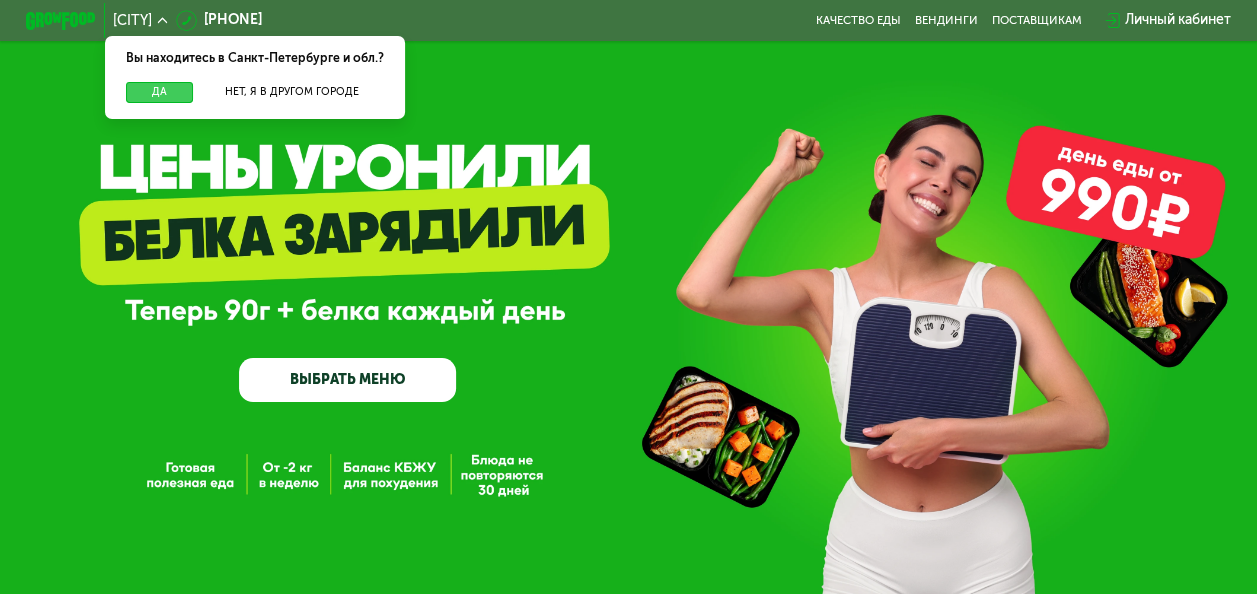 click on "Да" at bounding box center (159, 92) 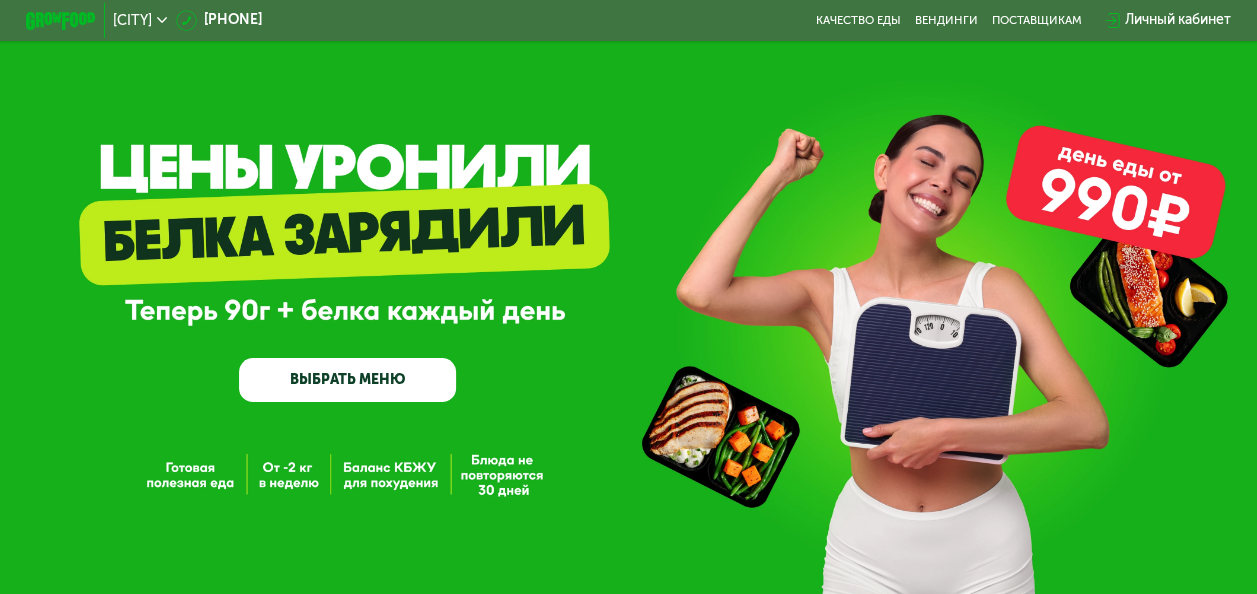 click on "ВЫБРАТЬ МЕНЮ" at bounding box center (347, 380) 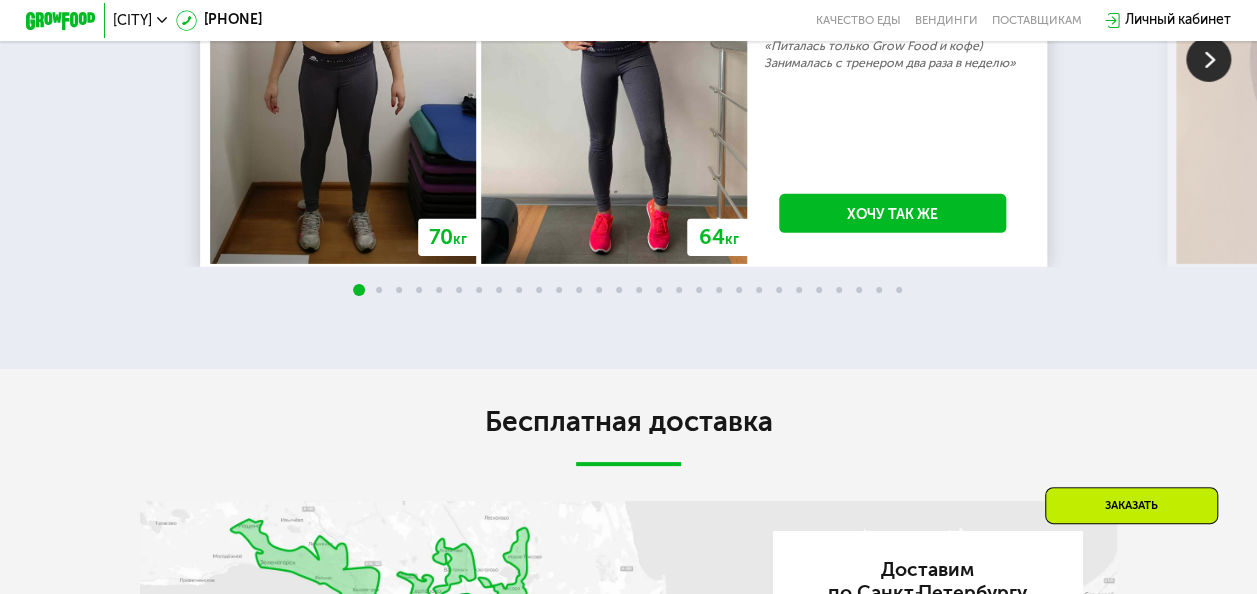 scroll, scrollTop: 3070, scrollLeft: 0, axis: vertical 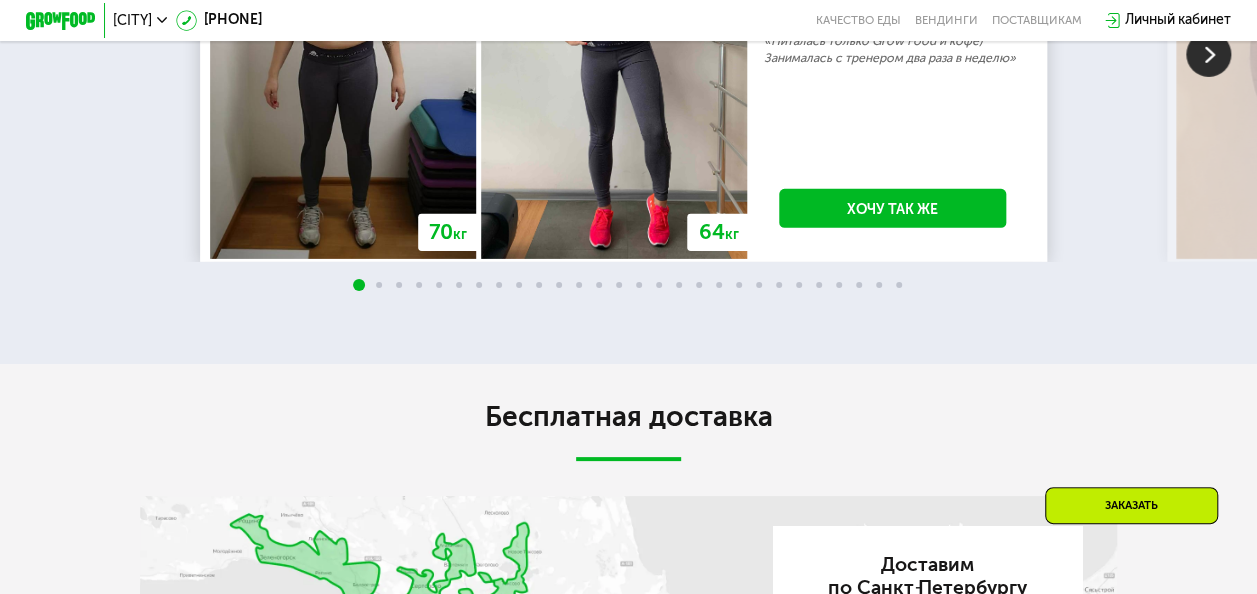 click at bounding box center [1208, 54] 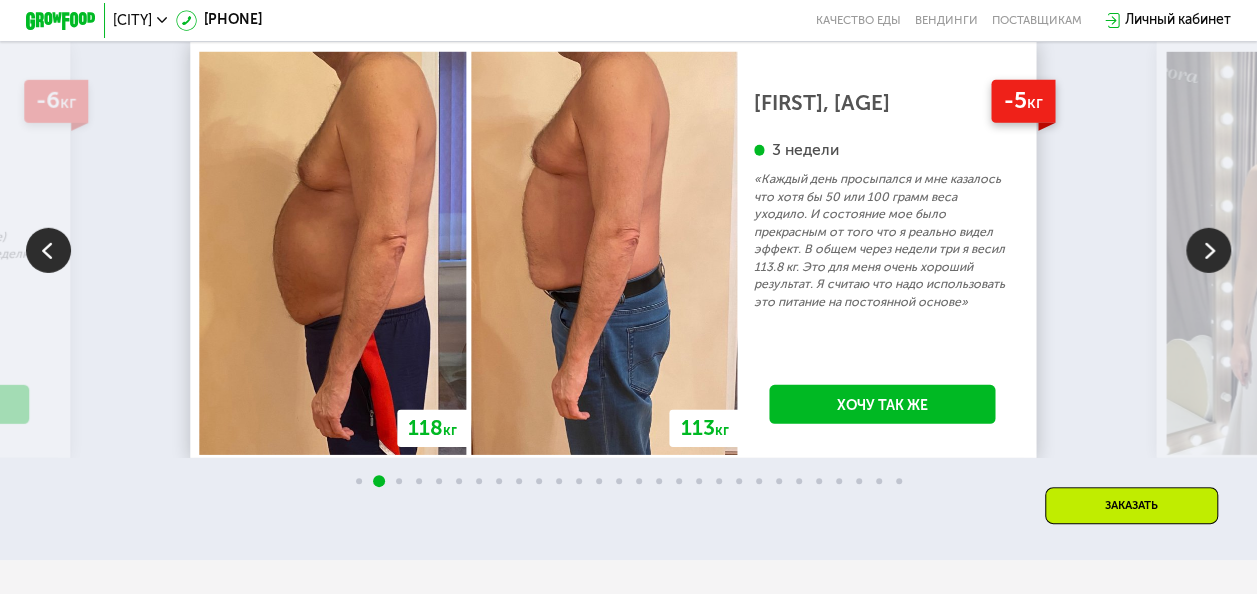 scroll, scrollTop: 2870, scrollLeft: 0, axis: vertical 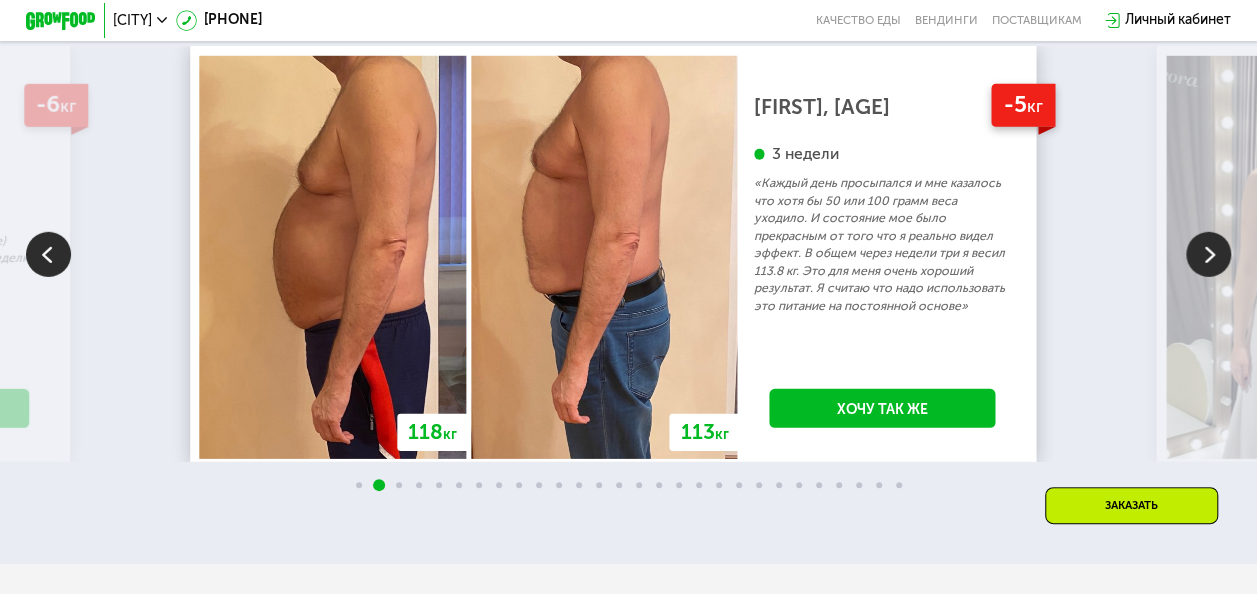 click at bounding box center (1208, 254) 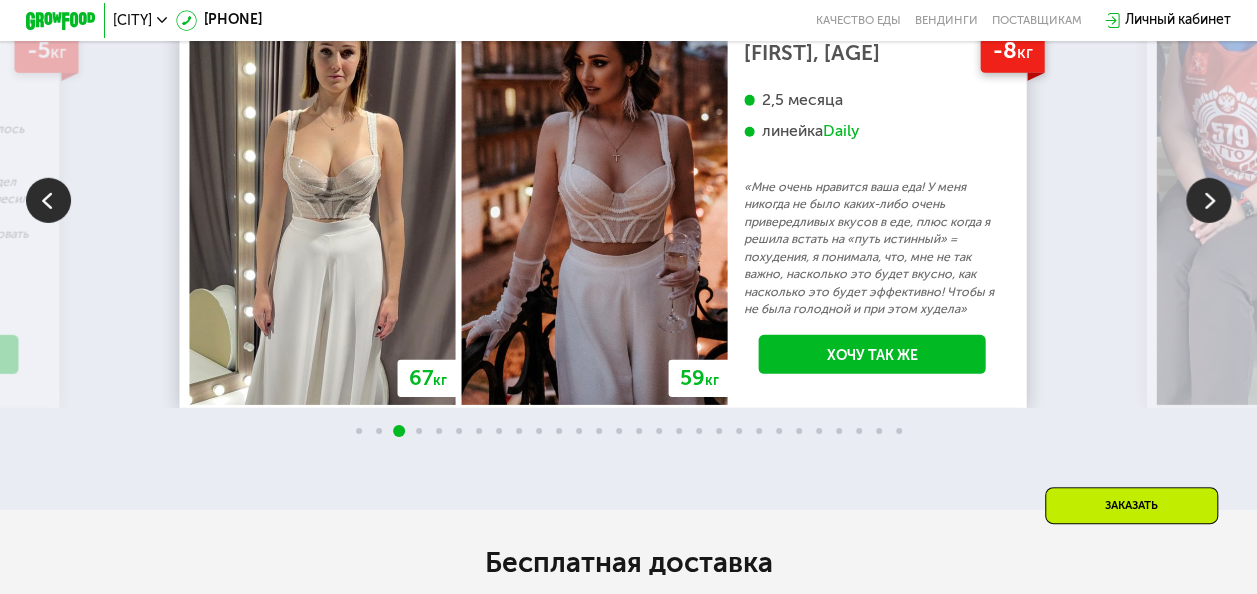 scroll, scrollTop: 2970, scrollLeft: 0, axis: vertical 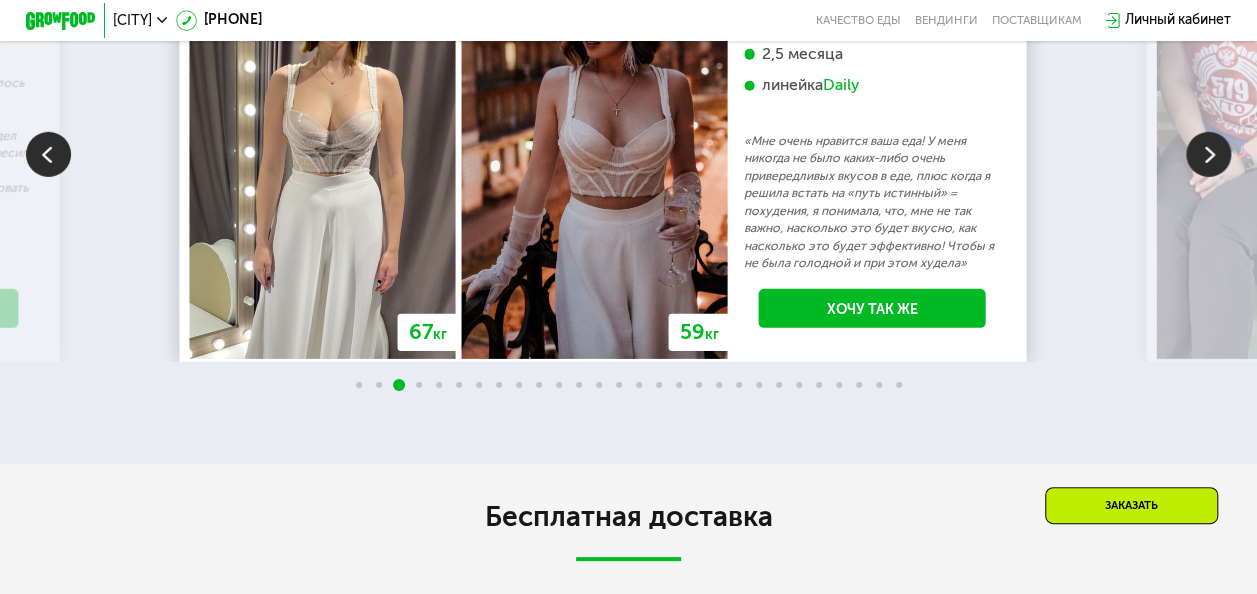 click at bounding box center (1208, 154) 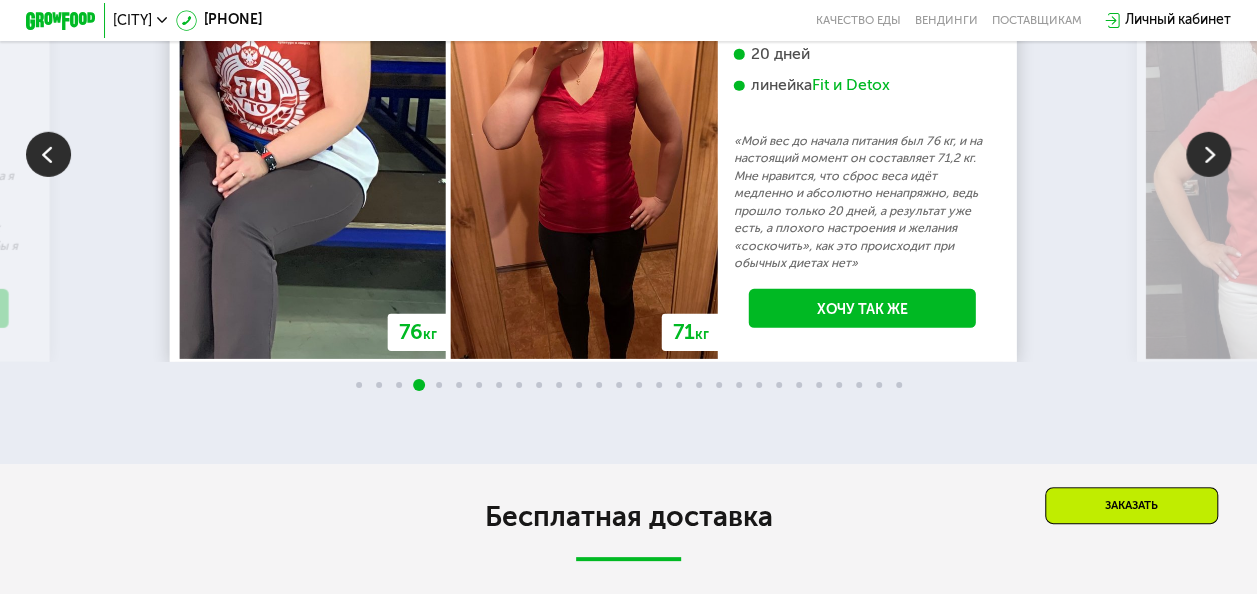 click at bounding box center (1208, 154) 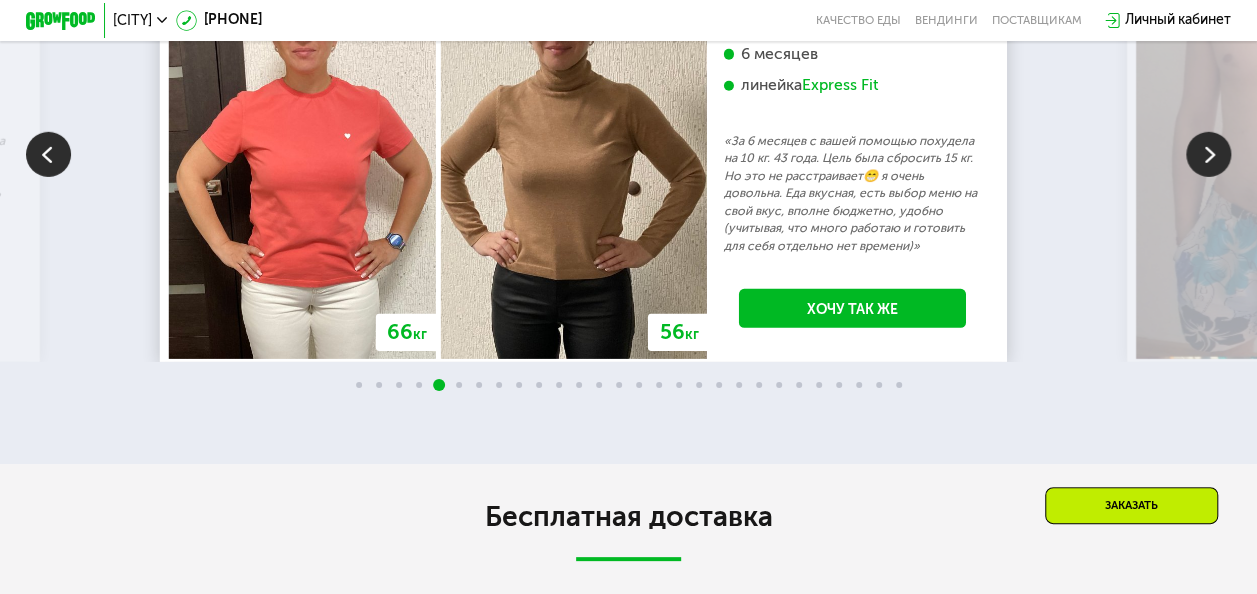 drag, startPoint x: 1149, startPoint y: 314, endPoint x: 1170, endPoint y: 323, distance: 22.847319 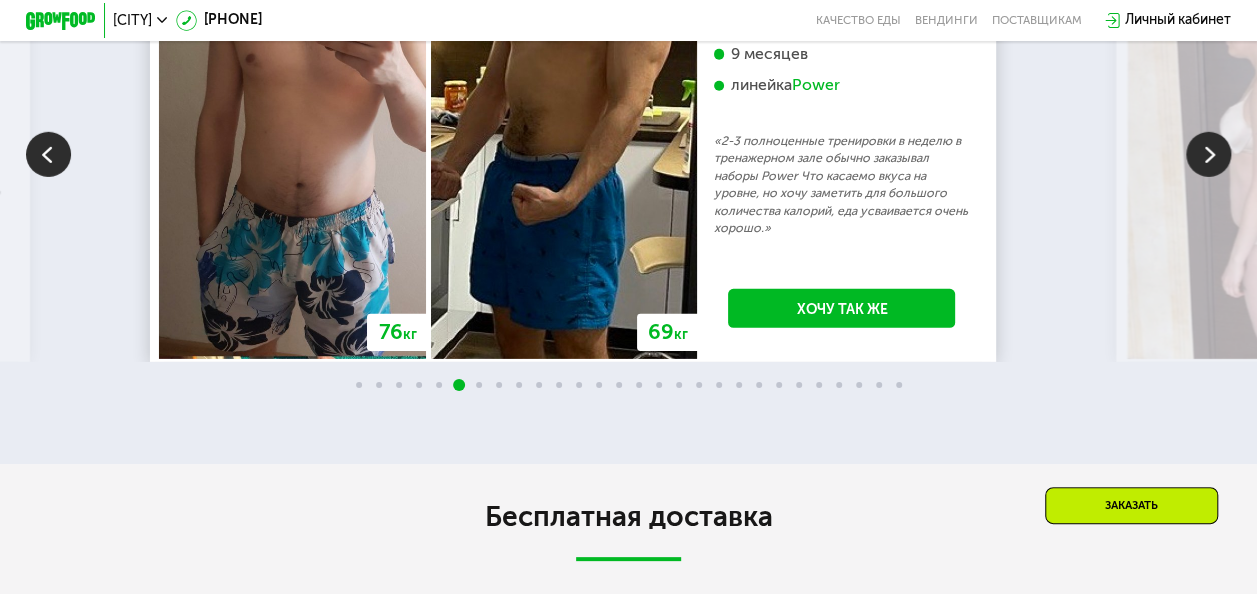 click at bounding box center (1208, 154) 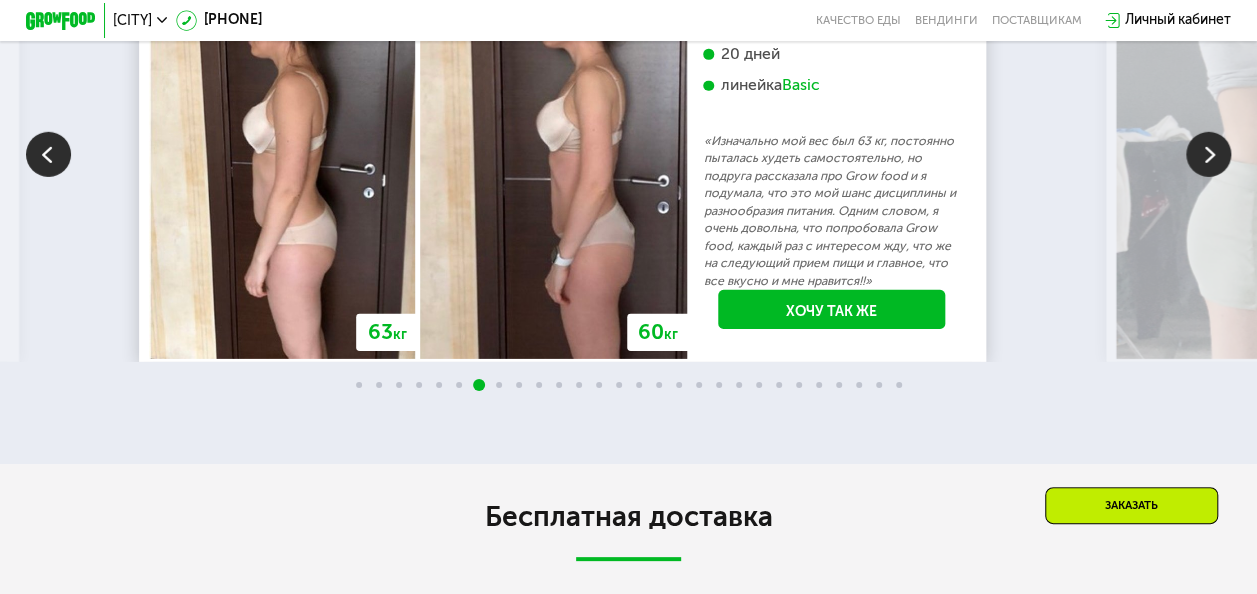click at bounding box center (1208, 154) 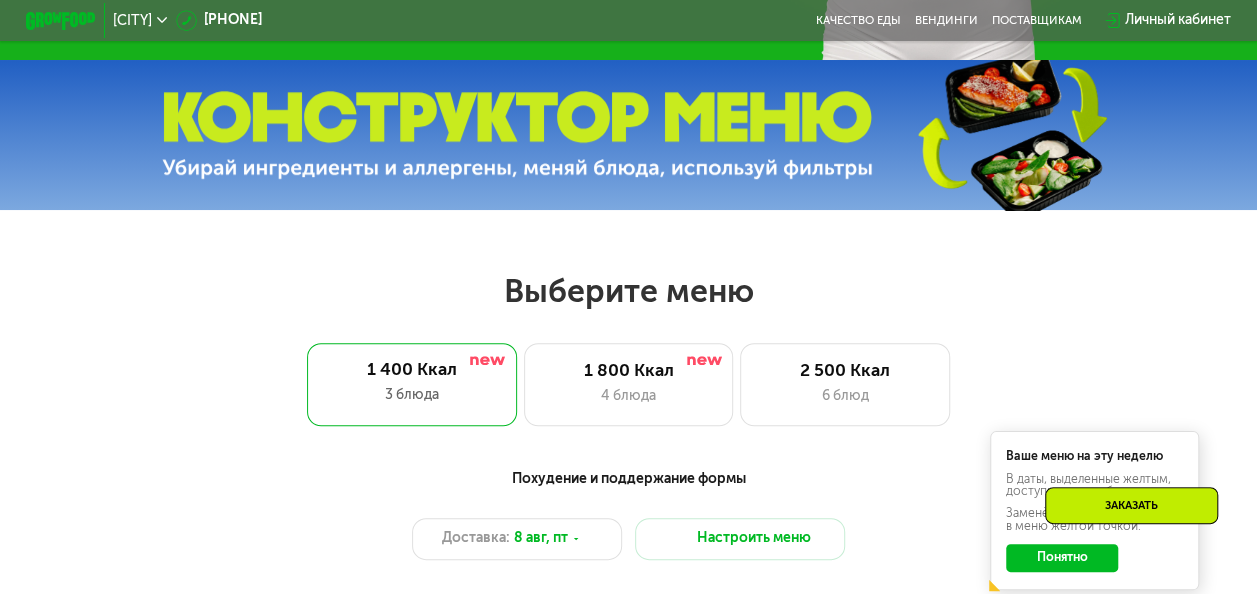 scroll, scrollTop: 658, scrollLeft: 0, axis: vertical 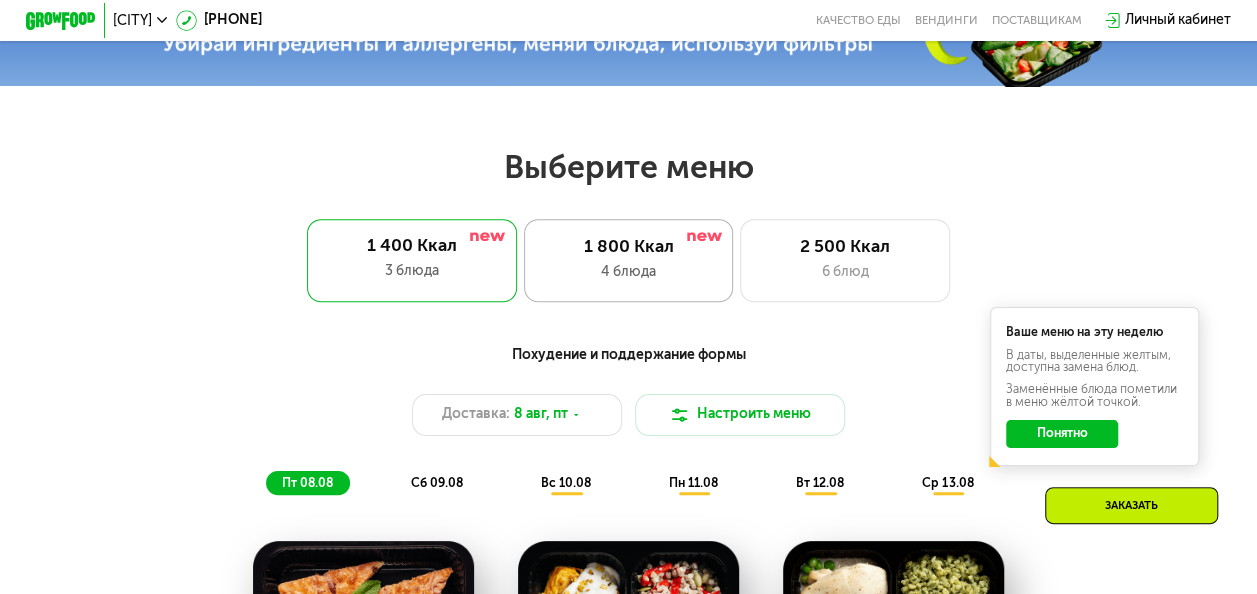 click on "1 800 Ккал 4 блюда" 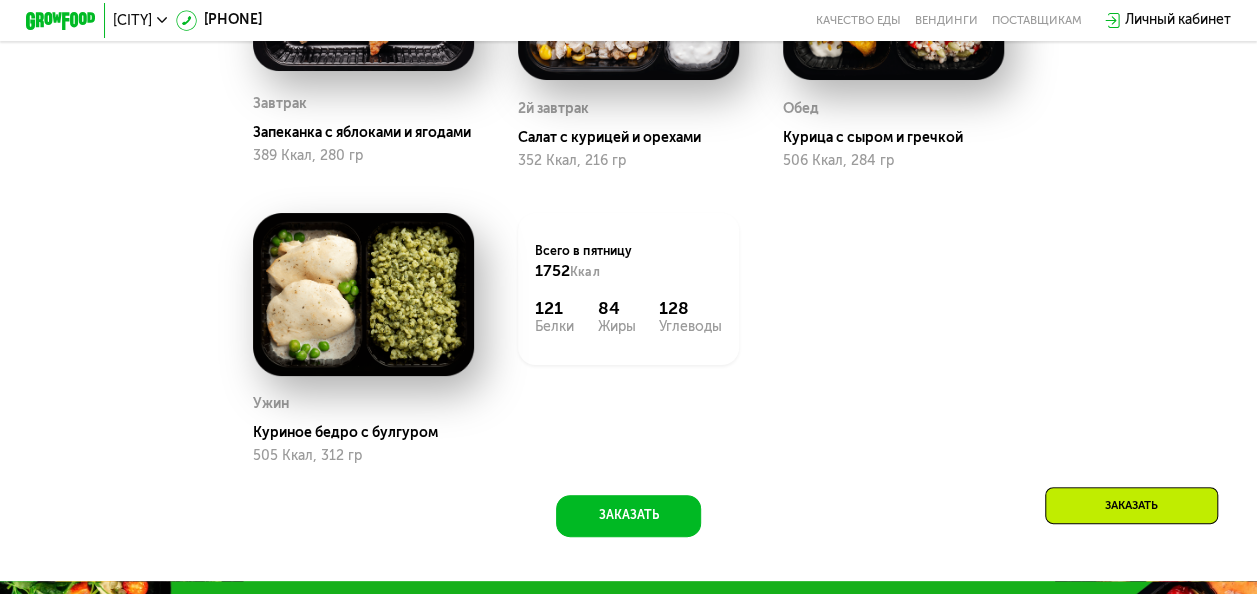 scroll, scrollTop: 1058, scrollLeft: 0, axis: vertical 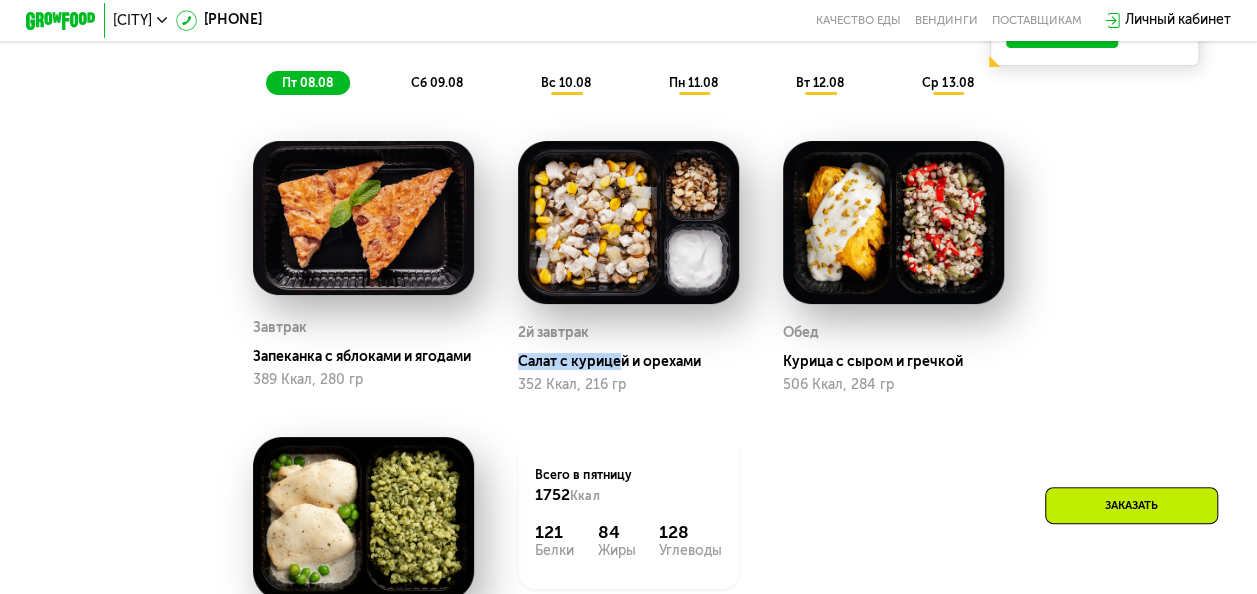 drag, startPoint x: 620, startPoint y: 372, endPoint x: 617, endPoint y: 340, distance: 32.140316 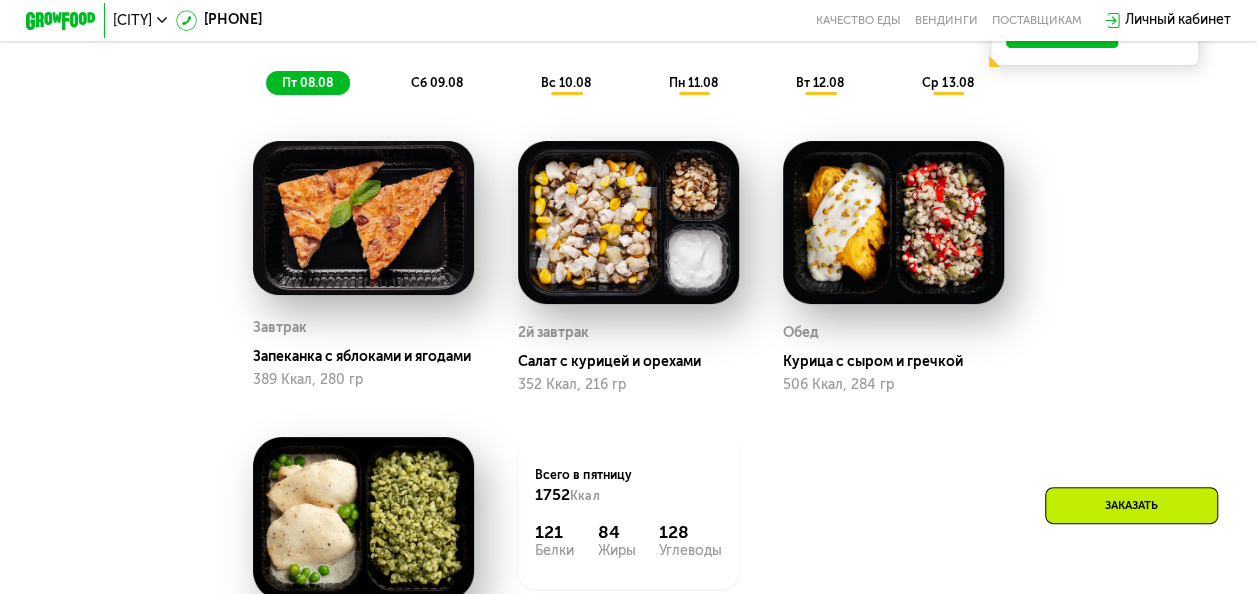 click on "Сбалансированное питание на каждый день Доставка: [DATE], [DAY] Настроить меню  [DAY] [DATE] [DAY] [DATE] [DAY] [DATE] [DAY] [DATE] [DAY] [DATE] [DAY] [DATE] [DAY] [DATE] Ваше меню на эту неделю В даты, выделенные желтым, доступна замена блюд. Заменённые блюда пометили в меню жёлтой точкой.  Понятно  Завтрак Запеканка с яблоками и ягодами 389 Ккал, 280 гр 2й завтрак Салат с курицей и орехами 352 Ккал, 216 гр Обед Курица с сыром и гречкой 506 Ккал, 284 гр Ужин Куриное бедро с булгуром 505 Ккал, 312 гр  Всего в пятницу 1752 Ккал 121  Белки  84  Жиры  128  Углеводы  Завтрак Фирменная малиновая каша 410 Ккал, 310 гр 2й завтрак Крем с медовыми орехами" at bounding box center (628, 347) 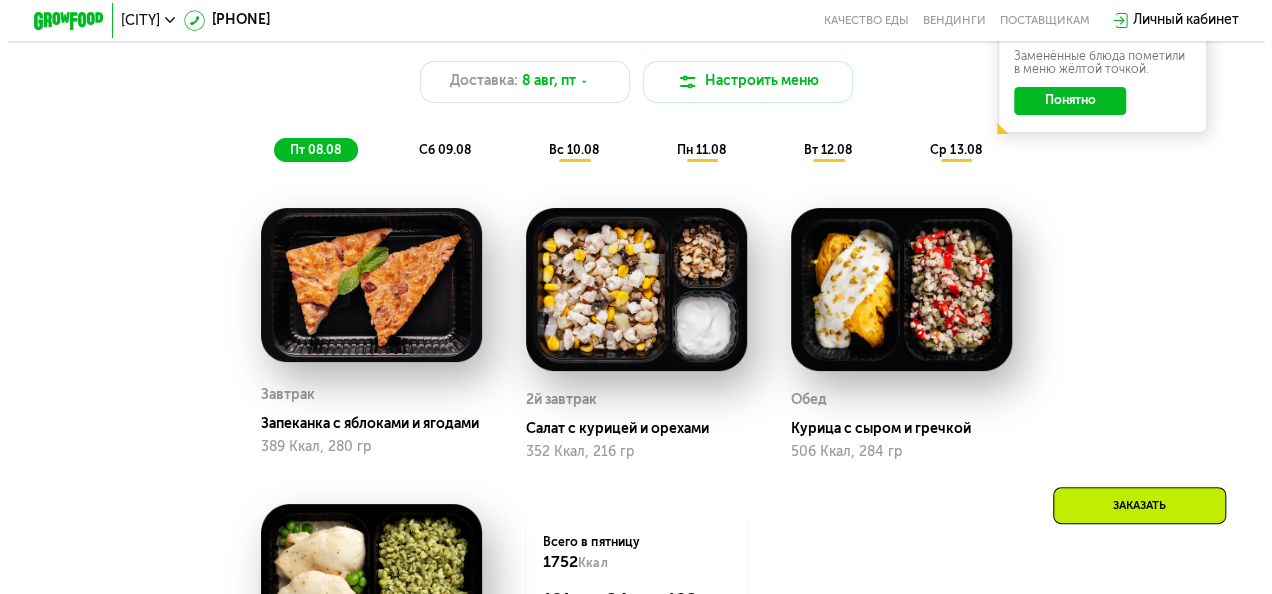scroll, scrollTop: 858, scrollLeft: 0, axis: vertical 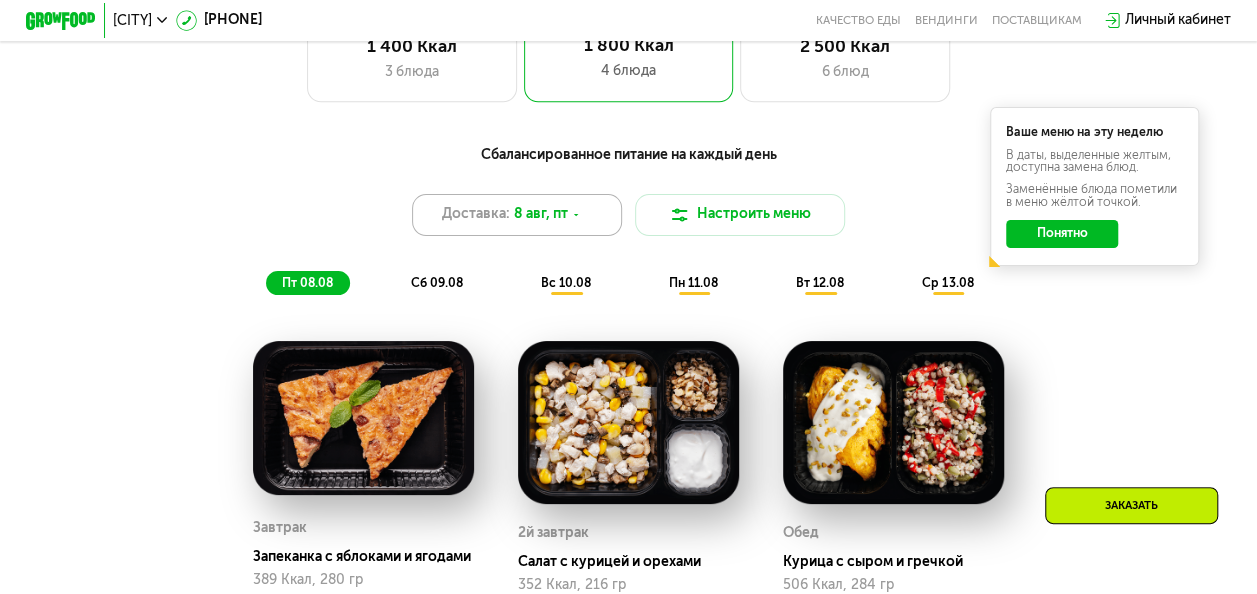 click 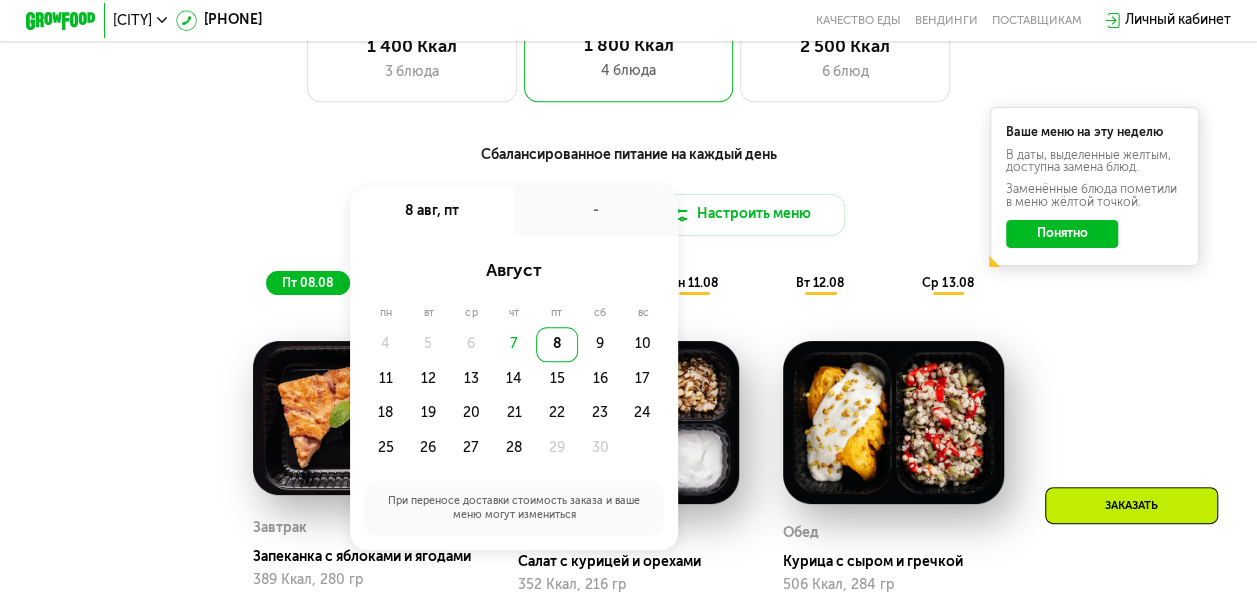 click on "-" at bounding box center [596, 211] 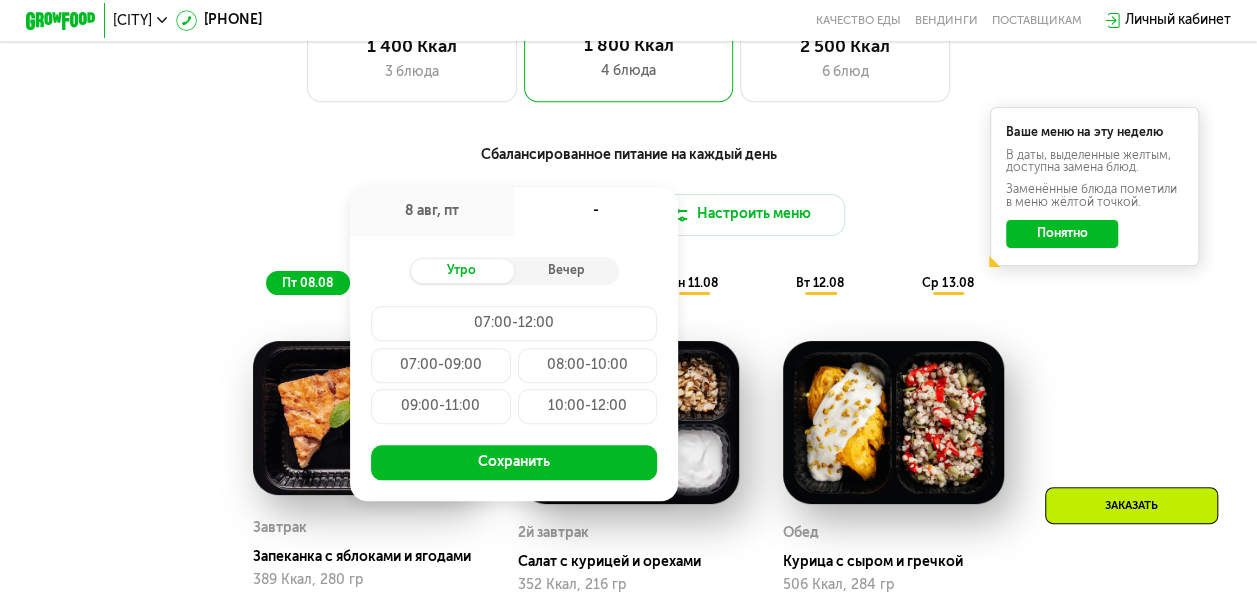 click on "07:00-09:00" 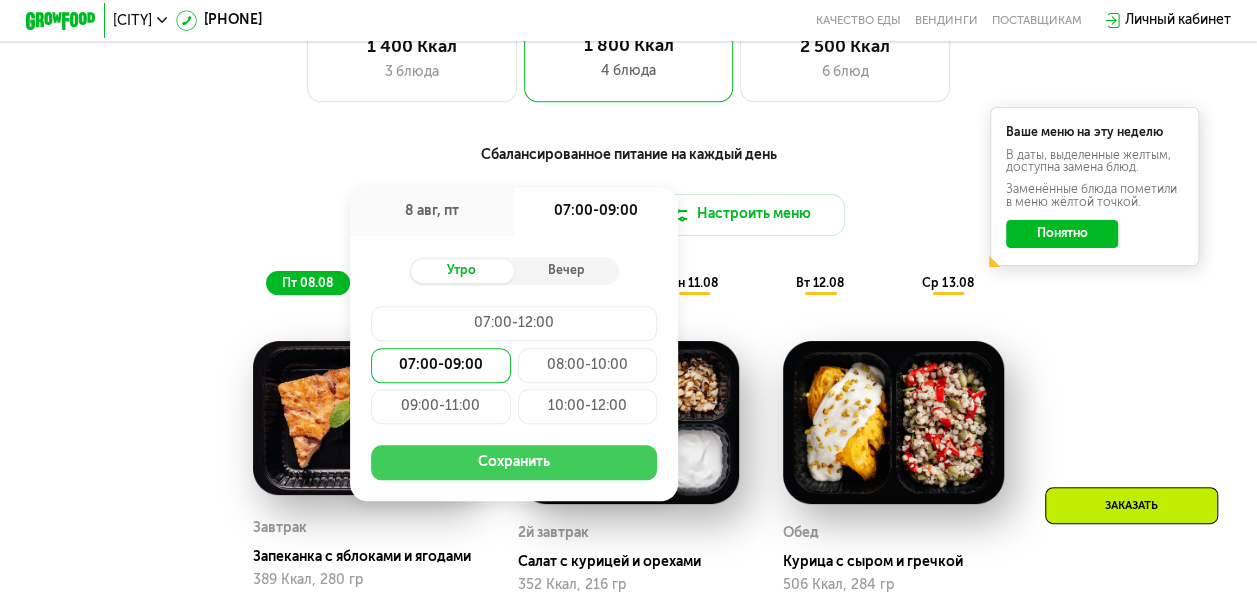 click on "Сохранить" at bounding box center (514, 462) 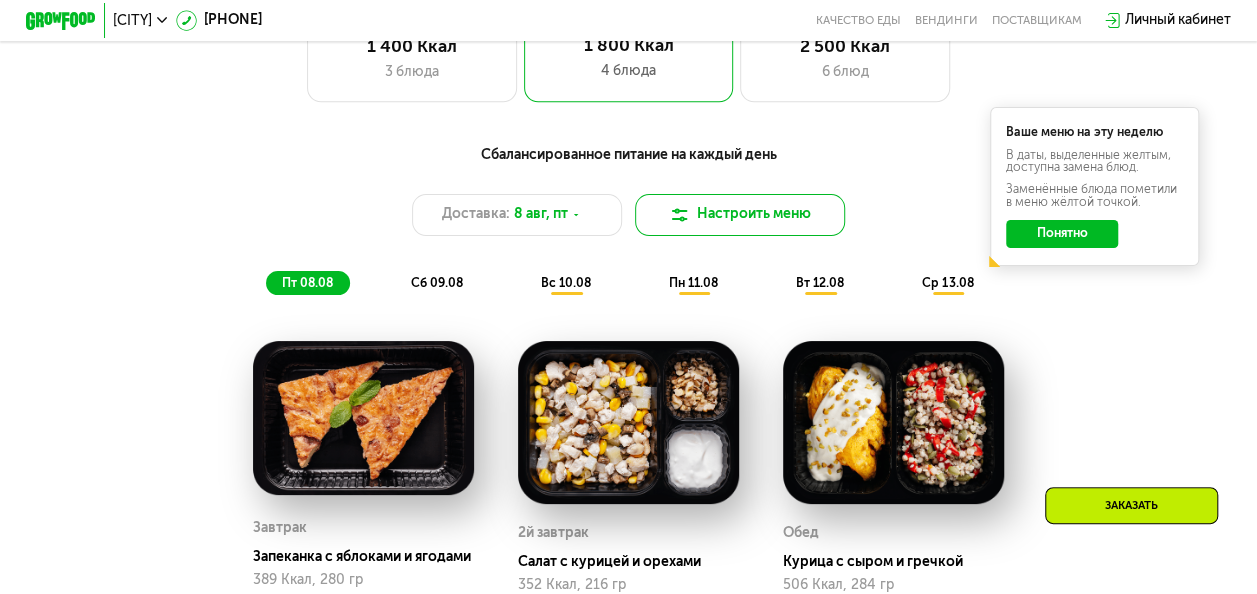click on "Настроить меню" at bounding box center [740, 215] 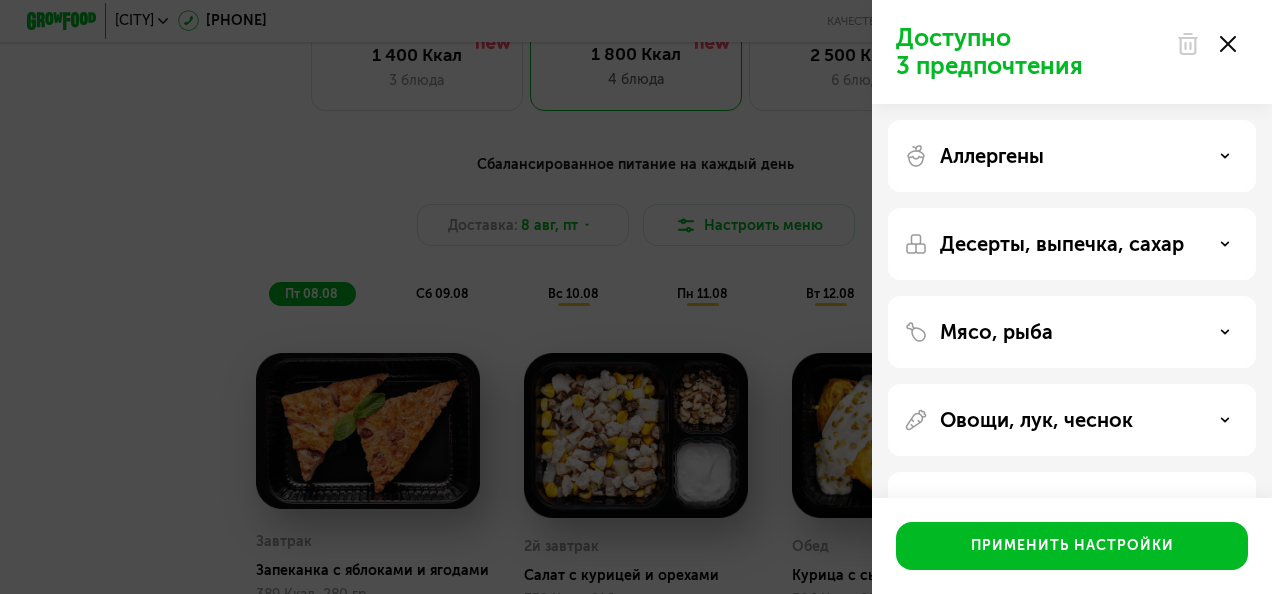 click on "Аллергены" at bounding box center (1072, 156) 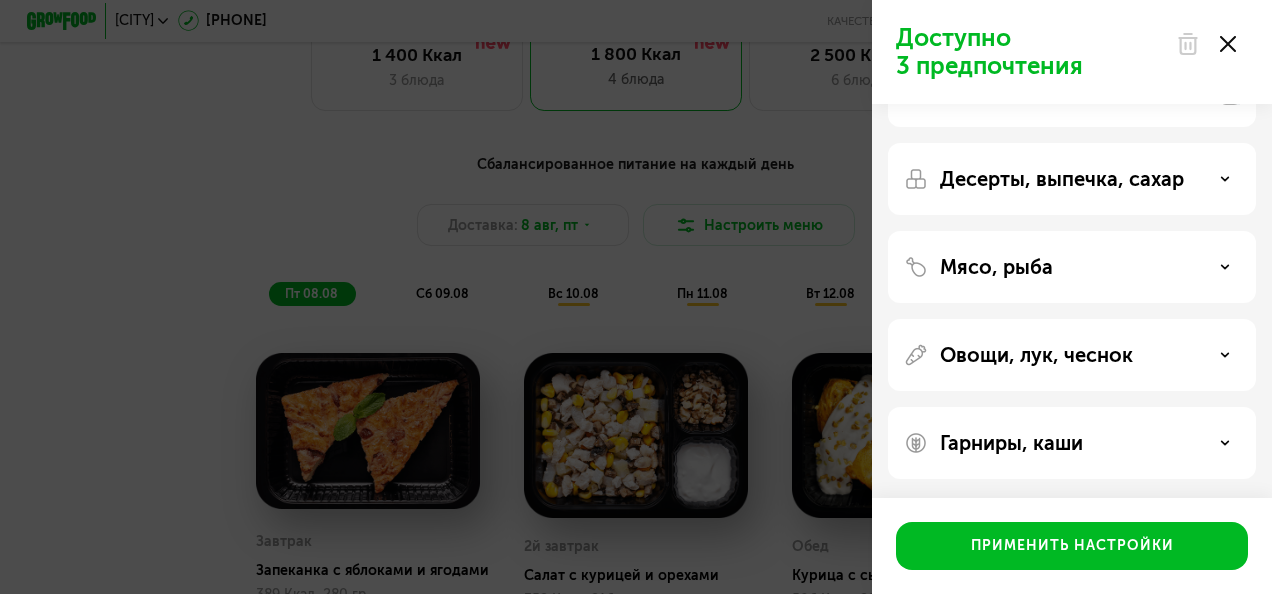 scroll, scrollTop: 370, scrollLeft: 0, axis: vertical 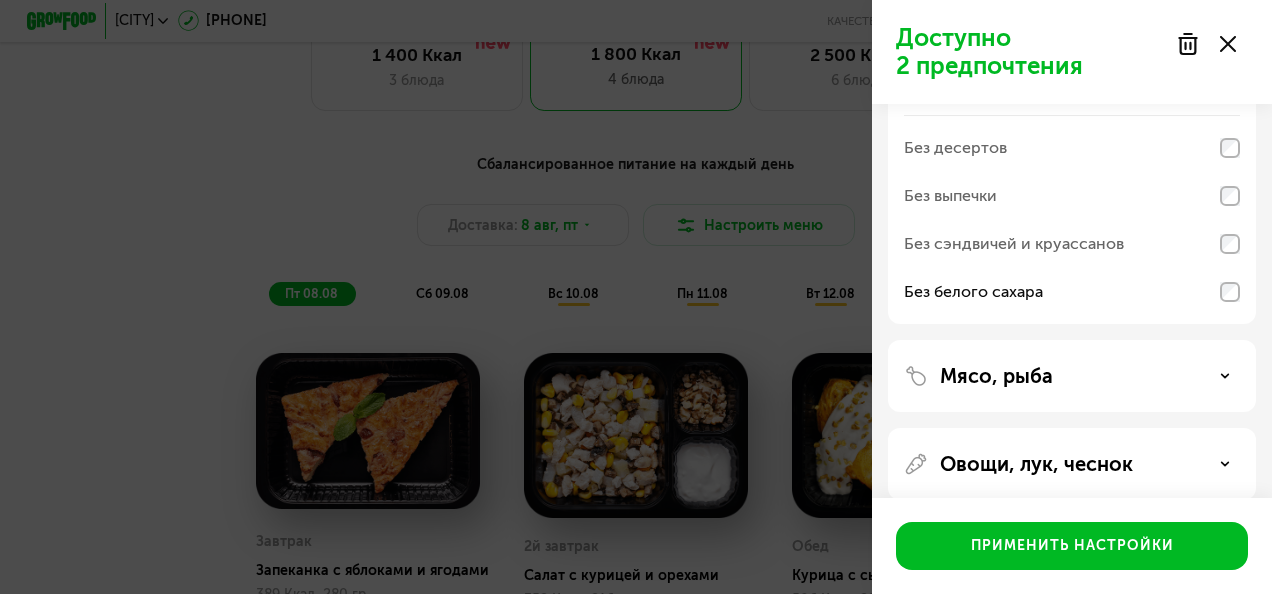 click on "Мясо, рыба" at bounding box center (1072, 376) 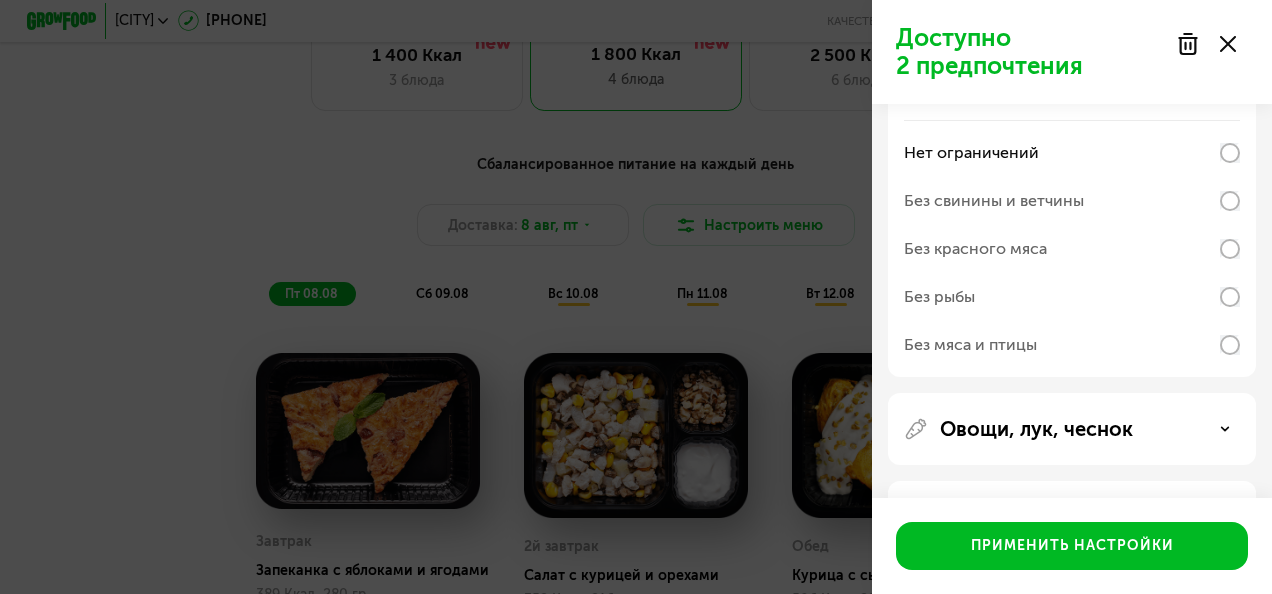 scroll, scrollTop: 770, scrollLeft: 0, axis: vertical 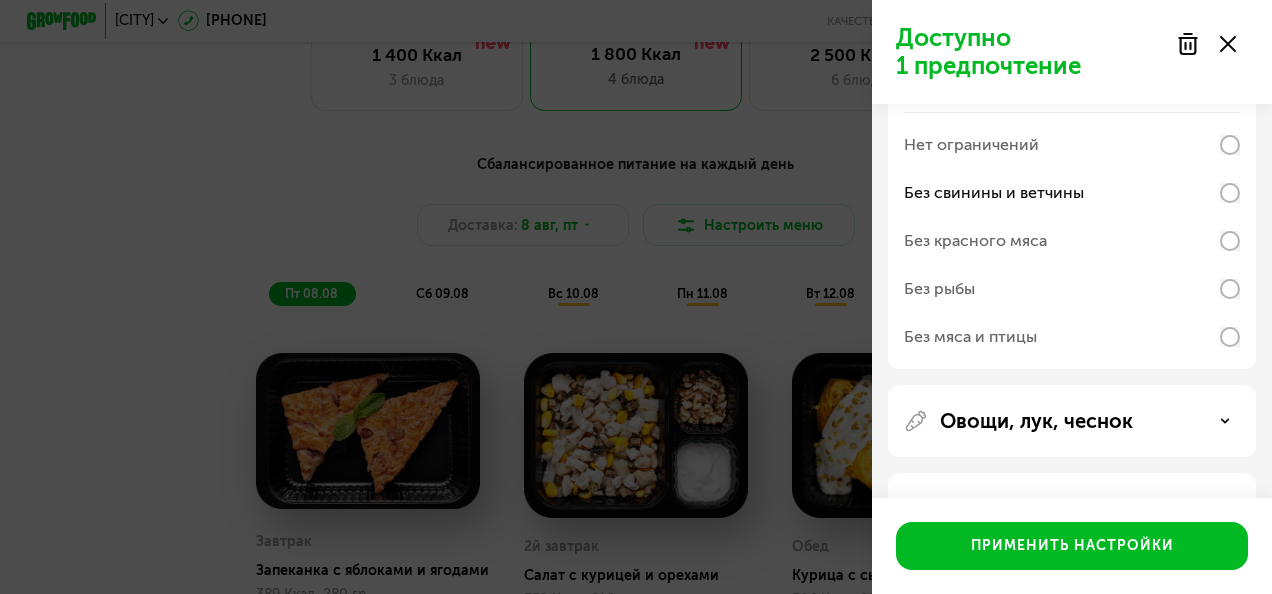 click on "Овощи, лук, чеснок" at bounding box center [1072, 421] 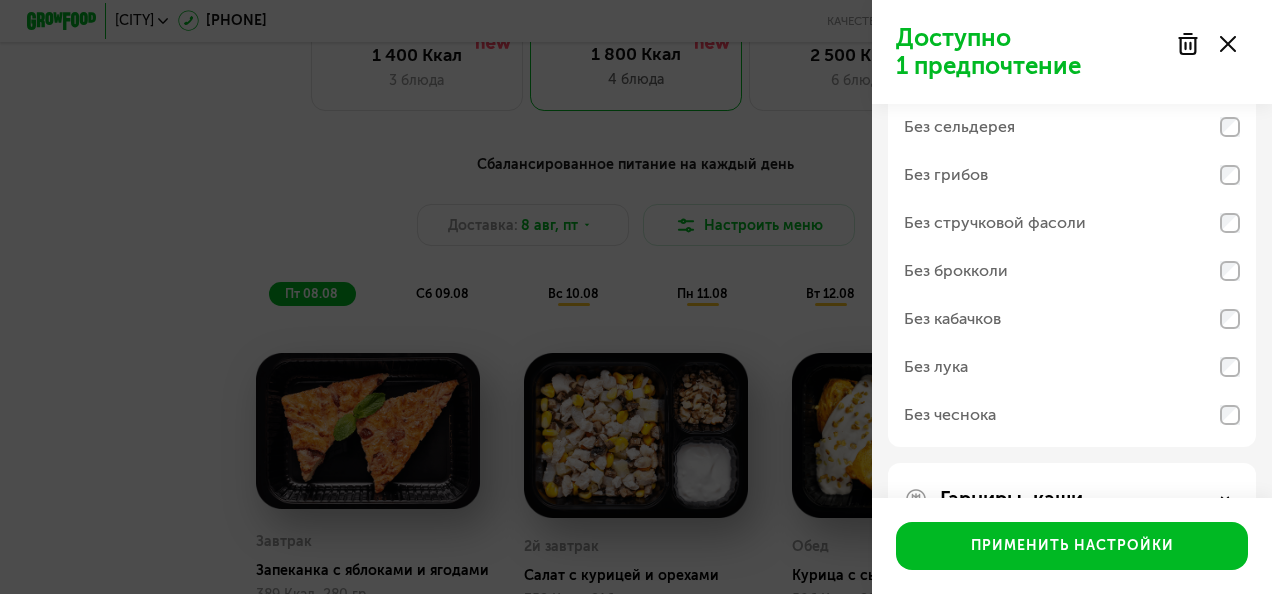 scroll, scrollTop: 1188, scrollLeft: 0, axis: vertical 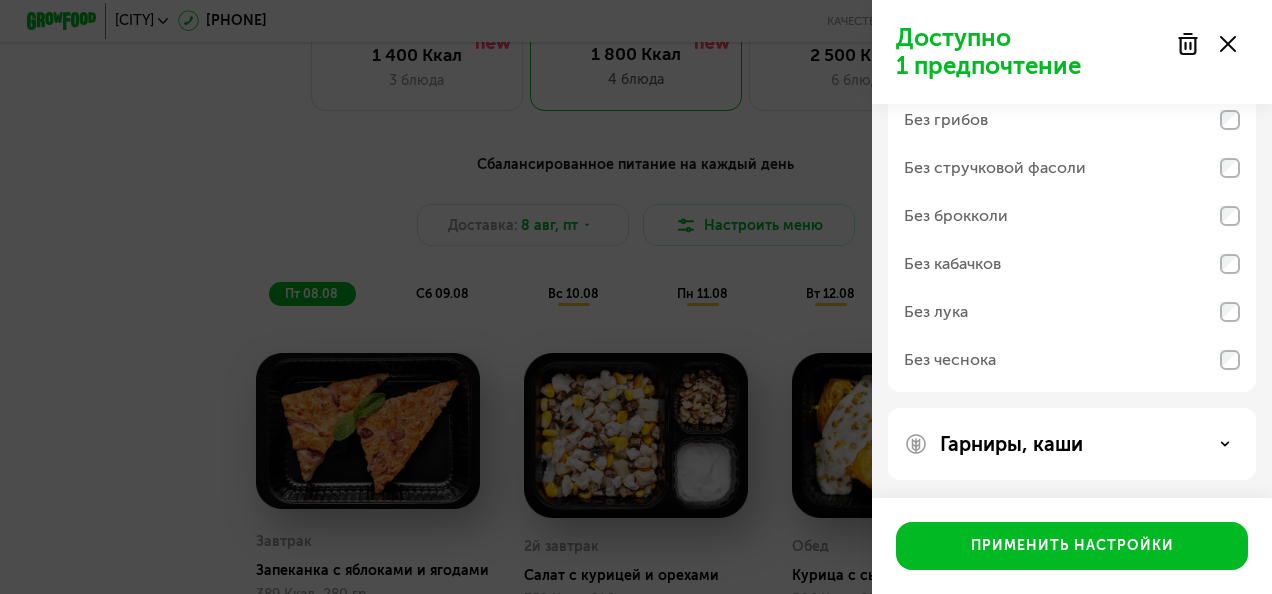 click on "Гарниры, каши" at bounding box center (1072, 444) 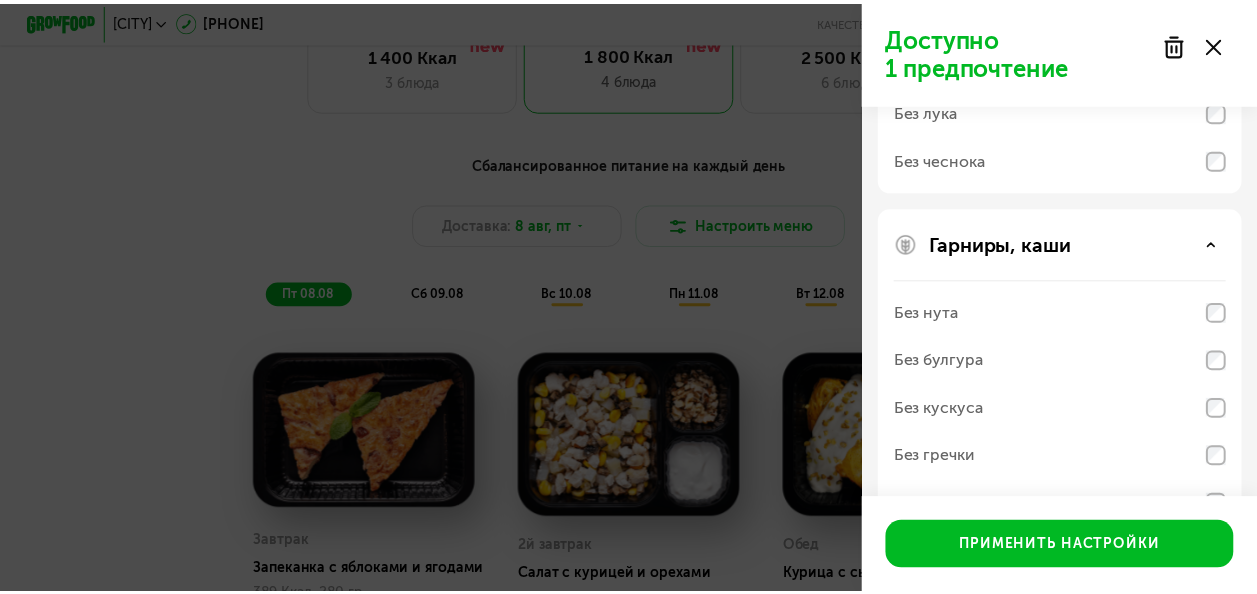 scroll, scrollTop: 1445, scrollLeft: 0, axis: vertical 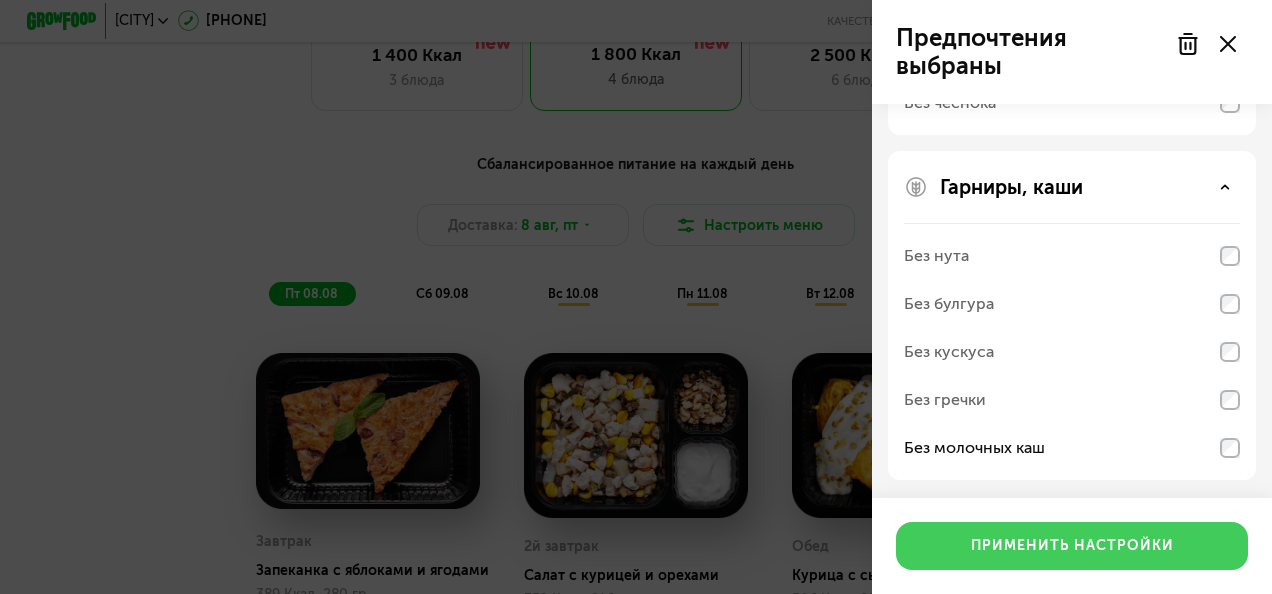 click on "Применить настройки" at bounding box center [1072, 546] 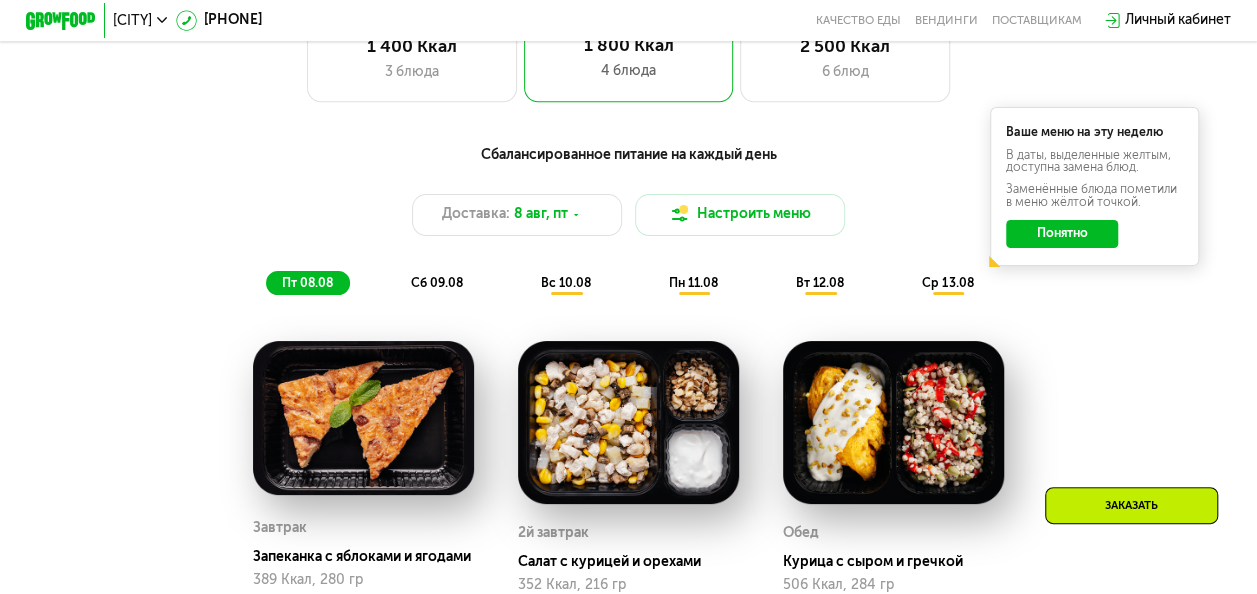 click on "вс 10.08" at bounding box center [566, 283] 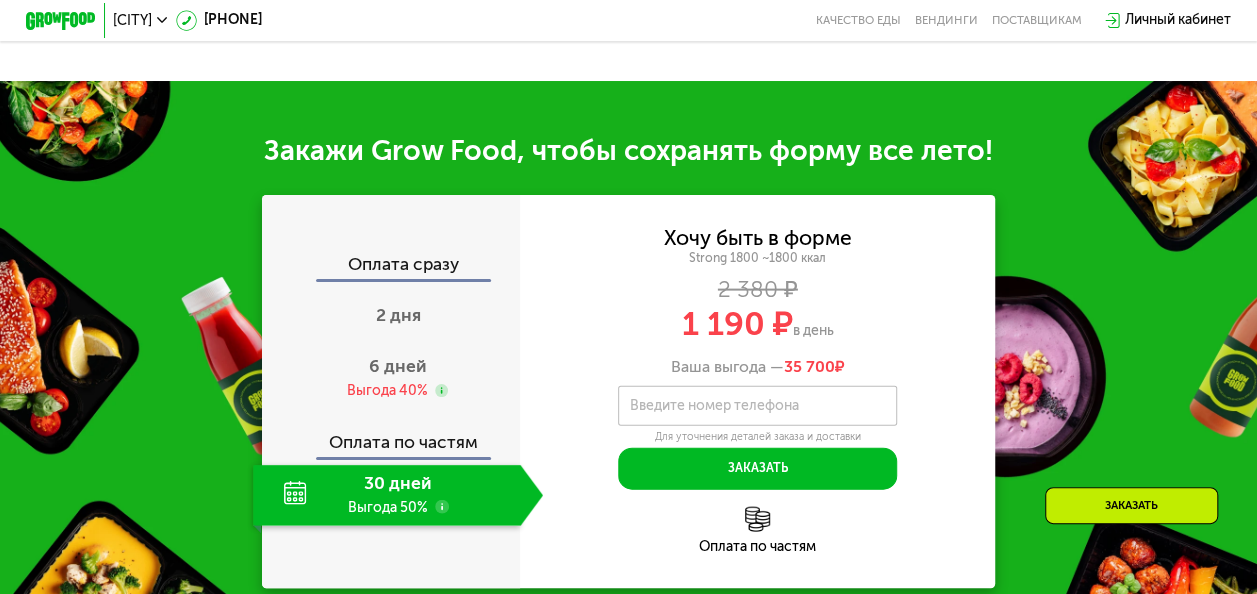 scroll, scrollTop: 2058, scrollLeft: 0, axis: vertical 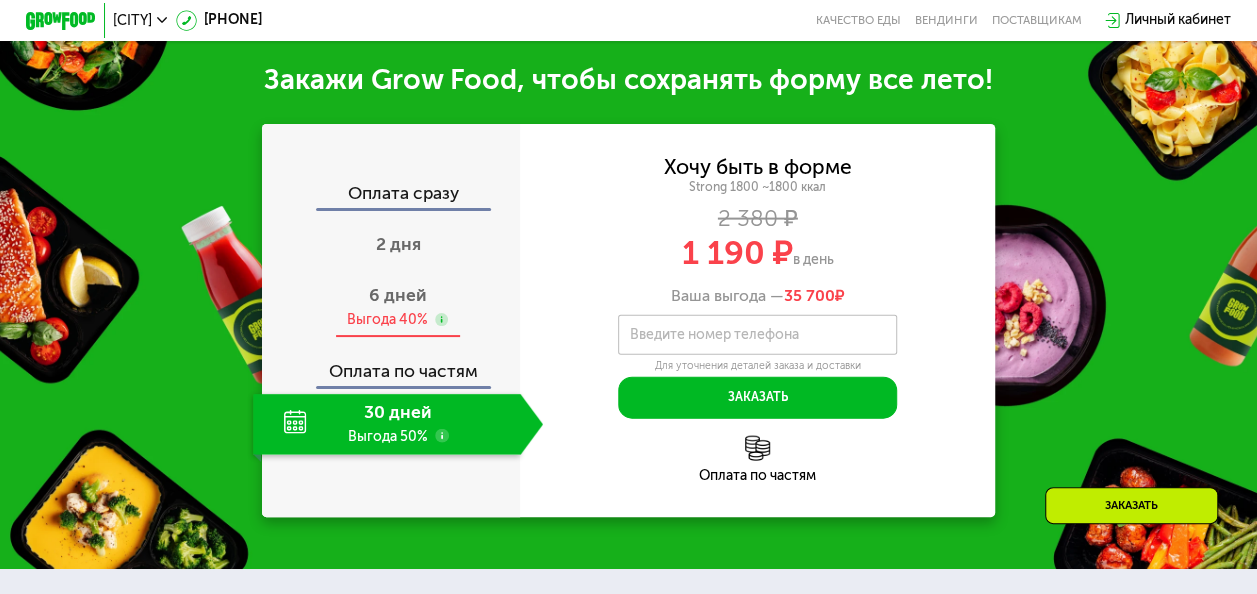 click on "Выгода 40%" at bounding box center [387, 319] 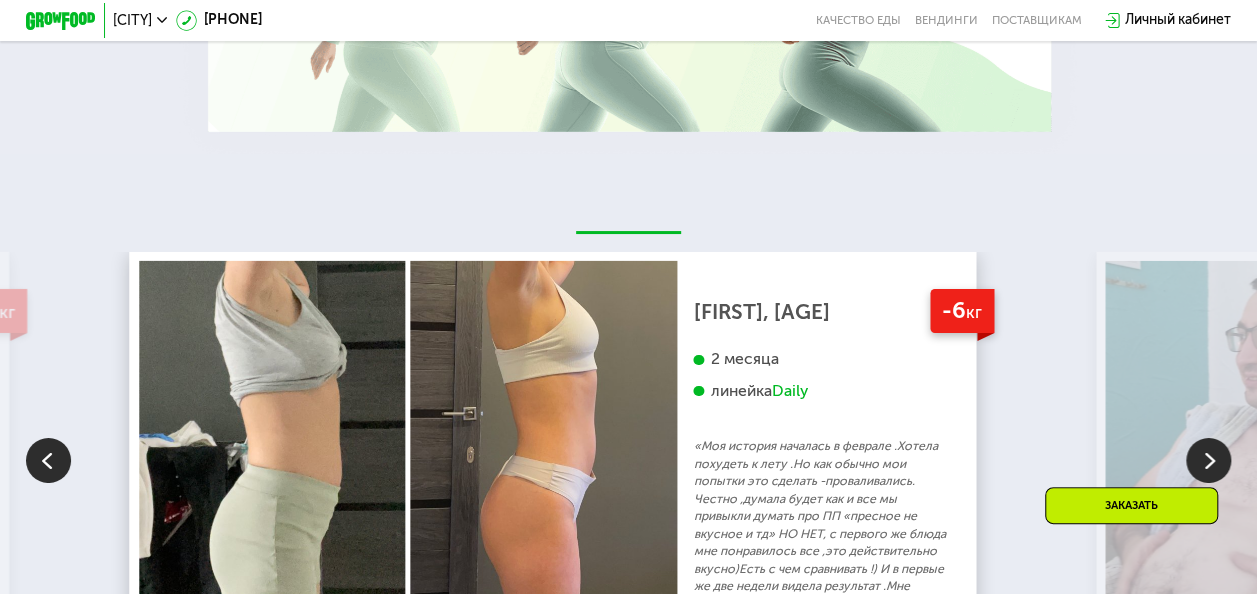 scroll, scrollTop: 2958, scrollLeft: 0, axis: vertical 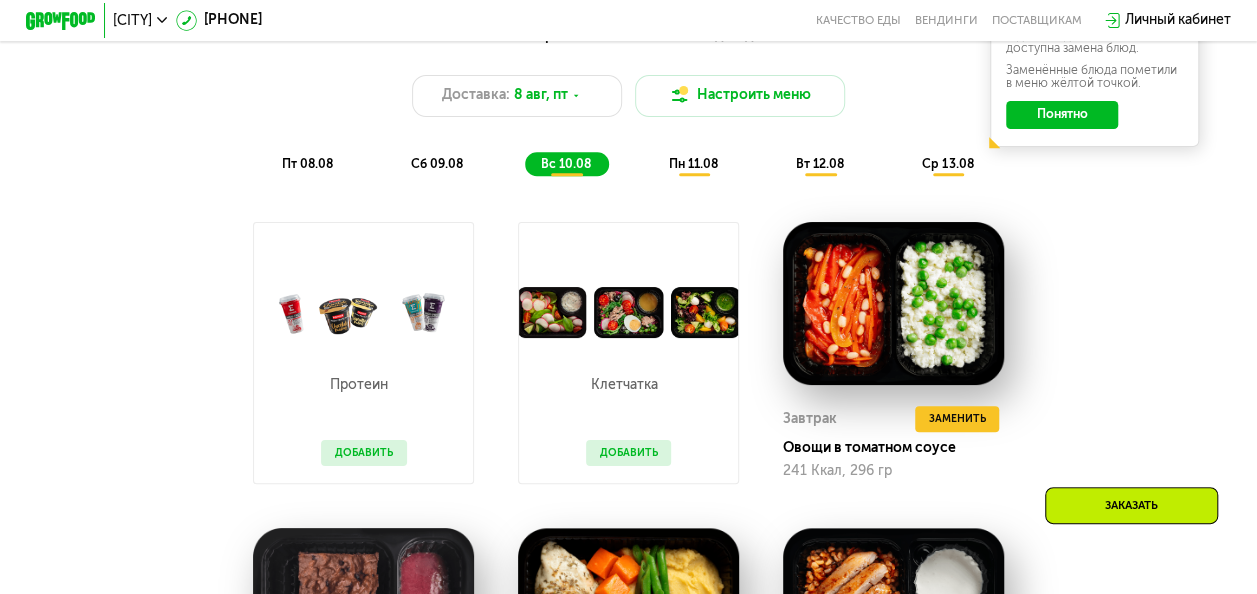 click on "сб 09.08" at bounding box center (437, 164) 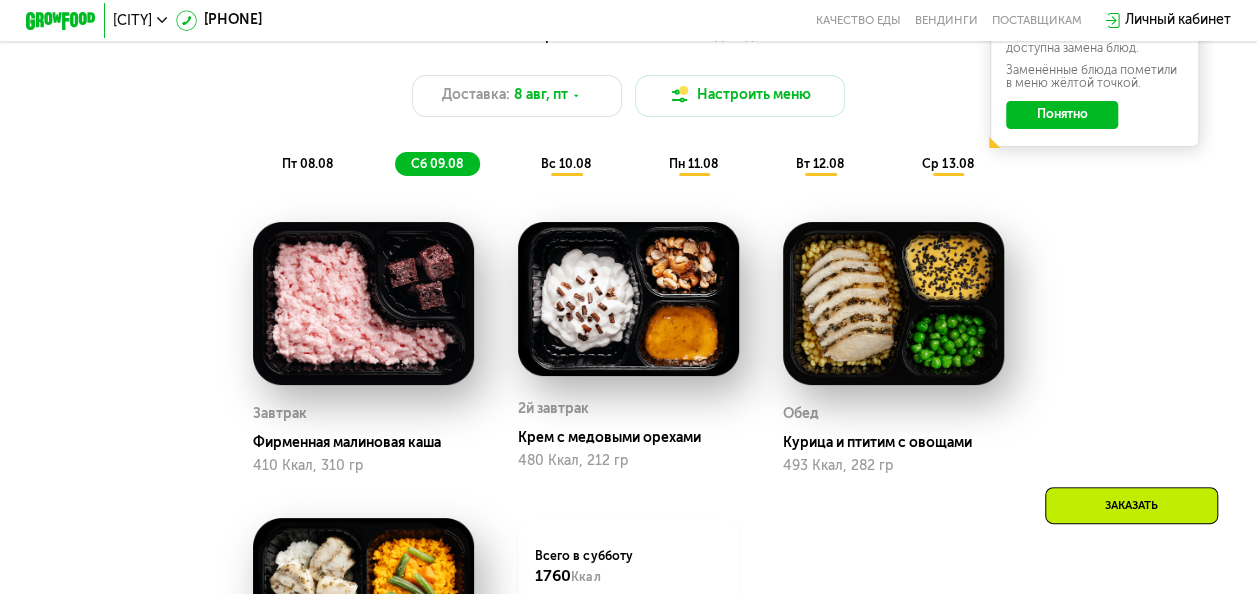 scroll, scrollTop: 877, scrollLeft: 0, axis: vertical 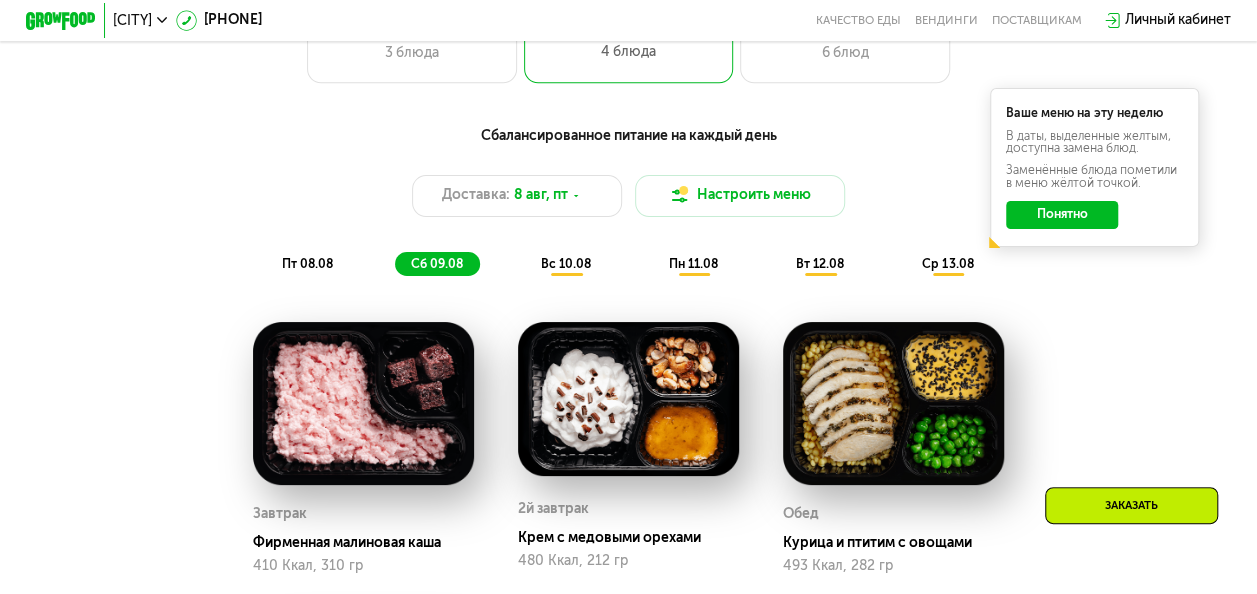 click on "пт 08.08" 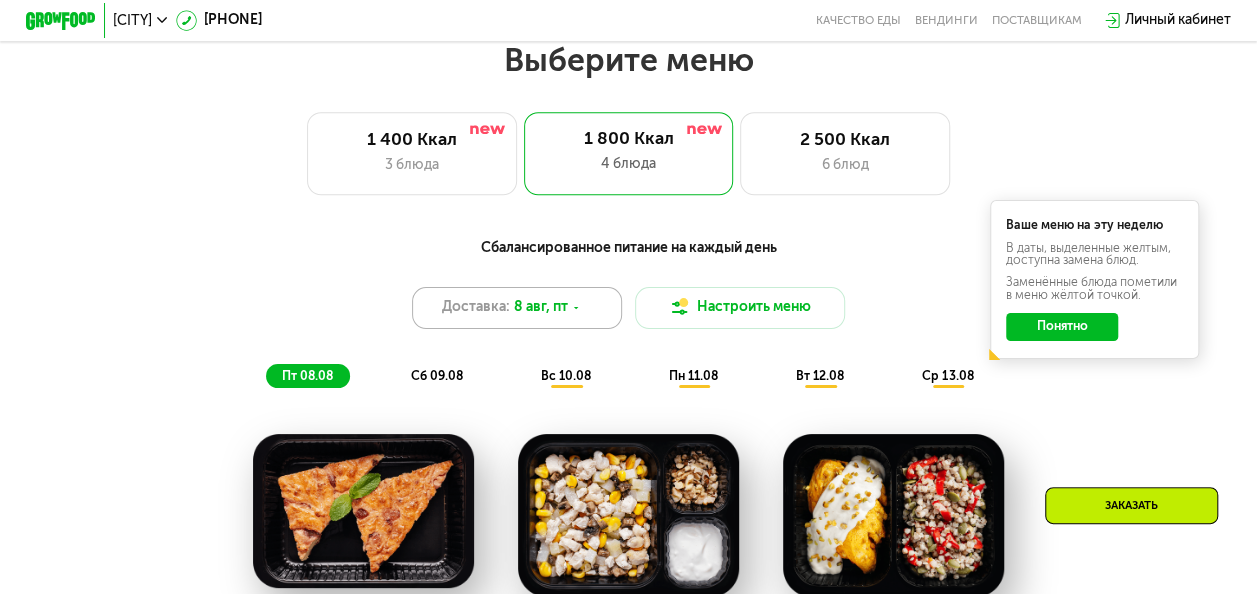 scroll, scrollTop: 677, scrollLeft: 0, axis: vertical 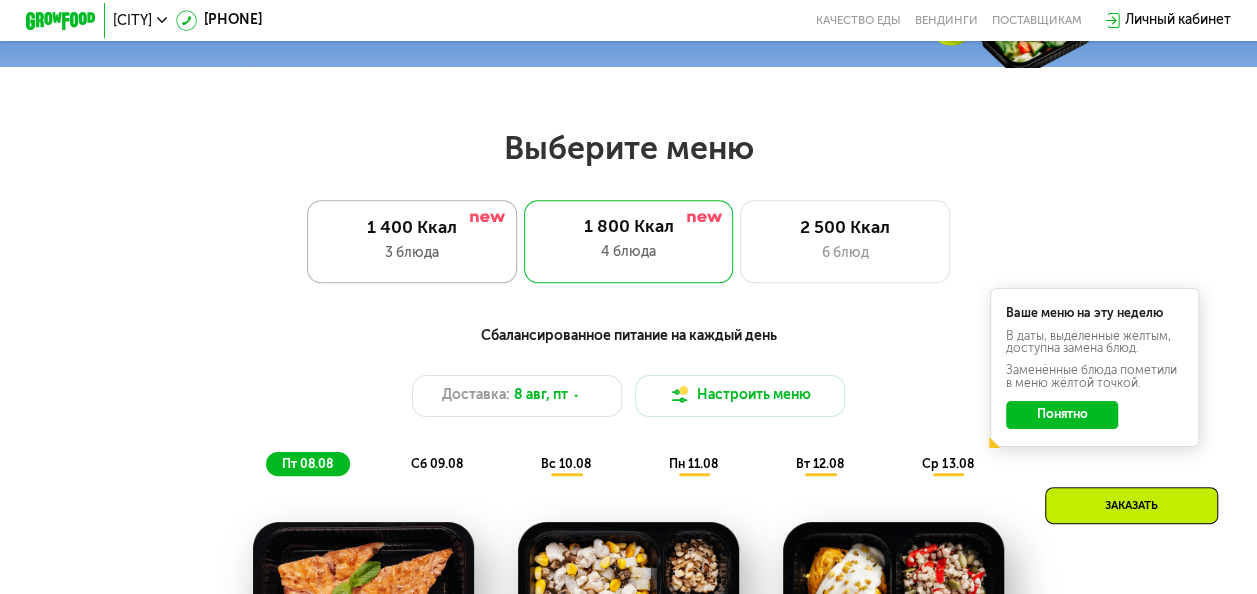 click on "1 400 Ккал" at bounding box center (412, 228) 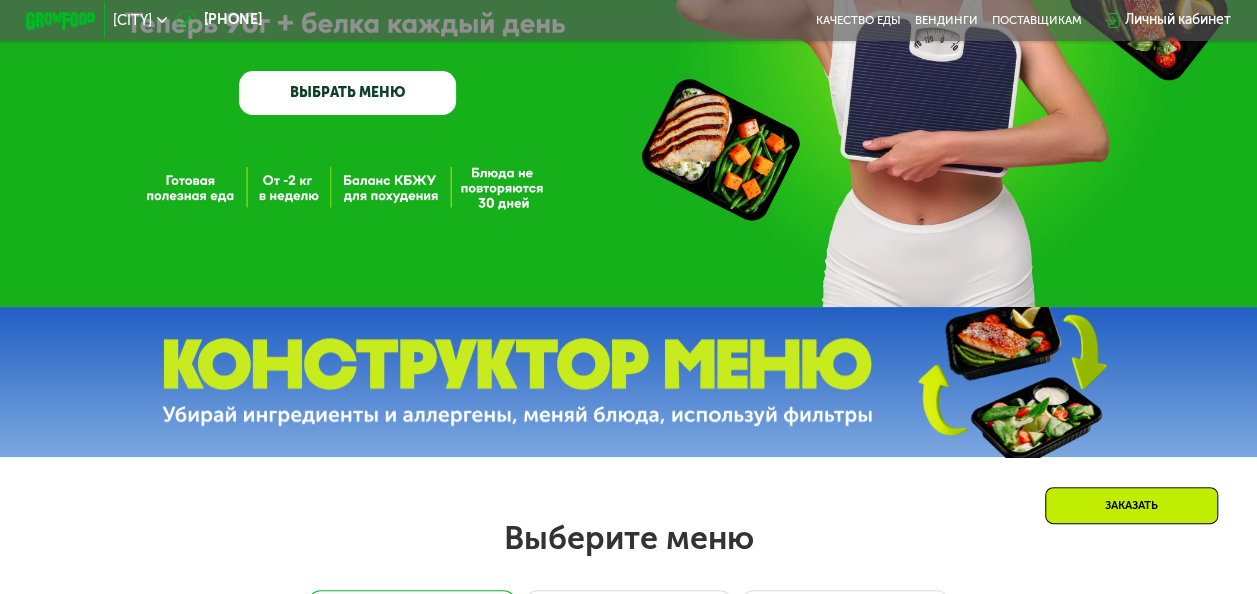 scroll, scrollTop: 177, scrollLeft: 0, axis: vertical 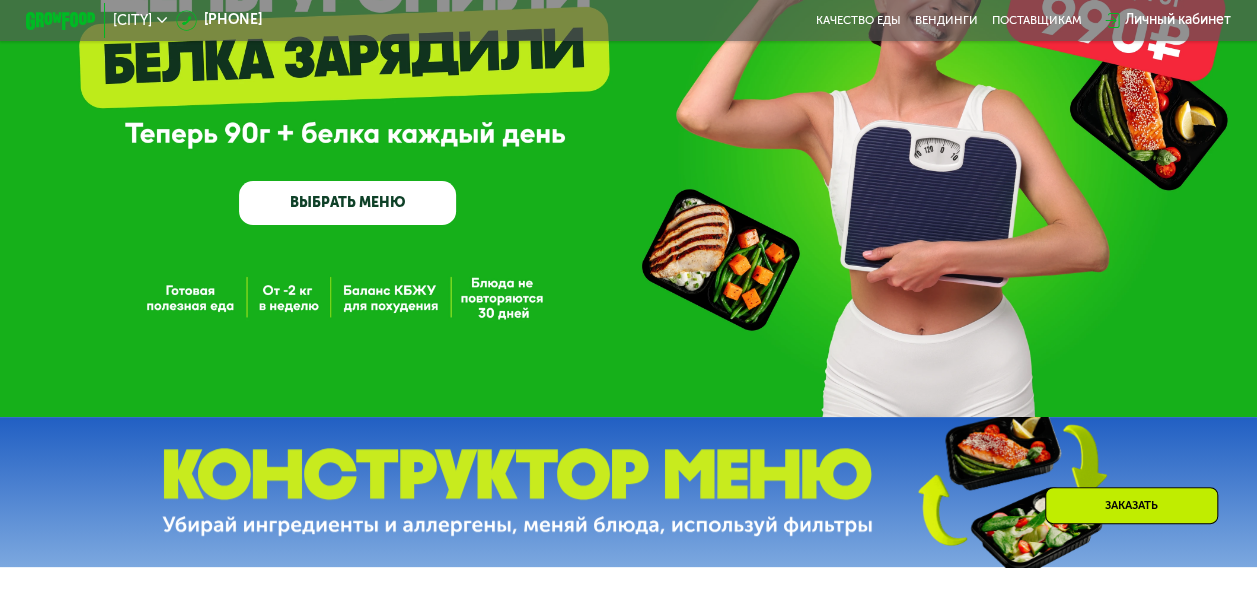 click on "ВЫБРАТЬ МЕНЮ" at bounding box center [347, 203] 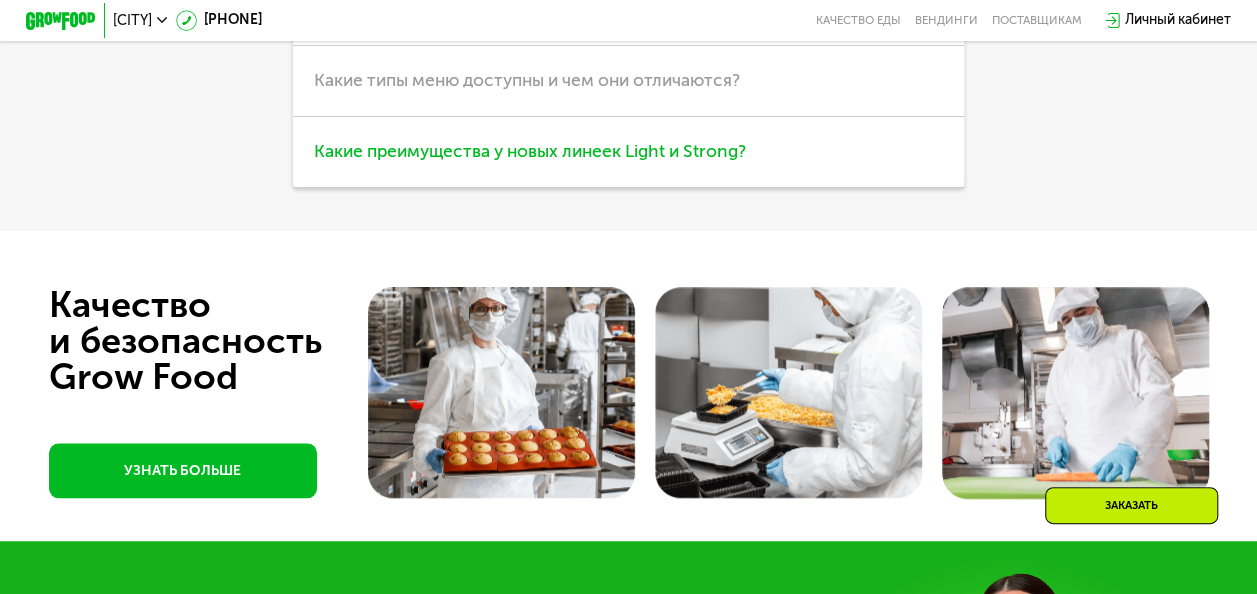 scroll, scrollTop: 4370, scrollLeft: 0, axis: vertical 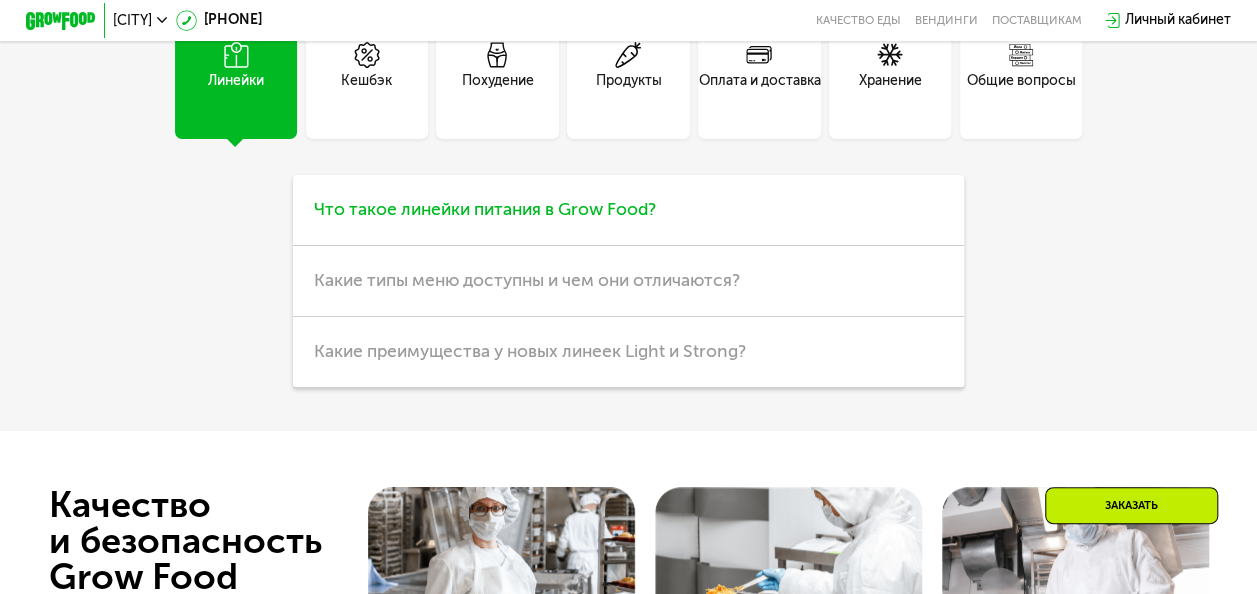 click on "Что такое линейки питания в Grow Food?" at bounding box center (485, 209) 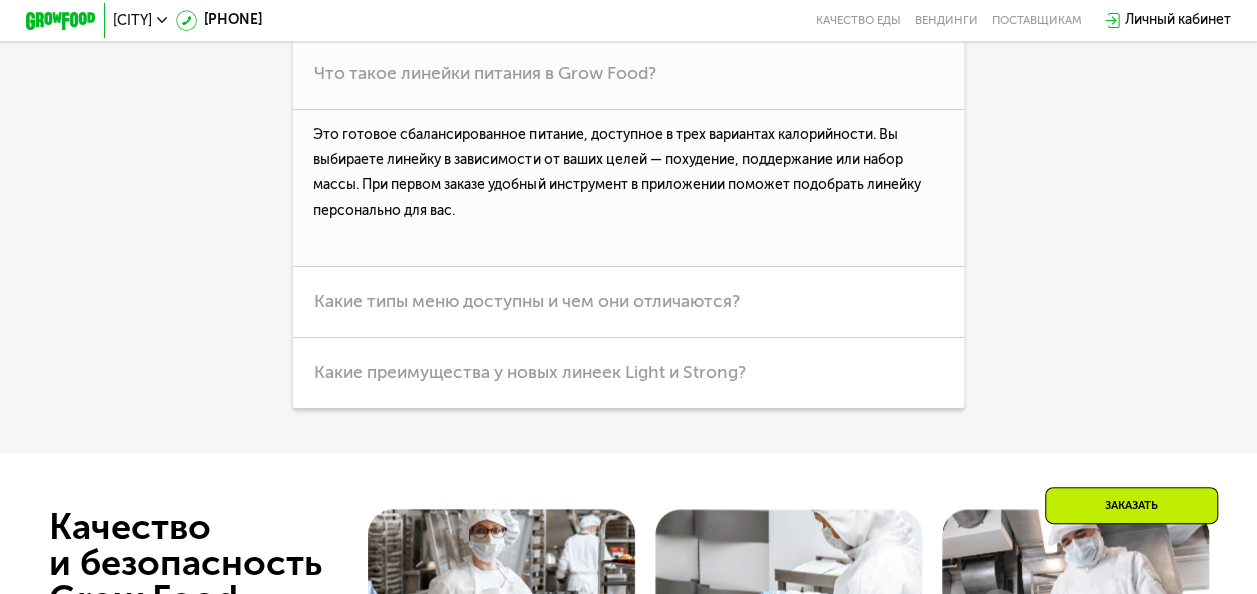 scroll, scrollTop: 4472, scrollLeft: 0, axis: vertical 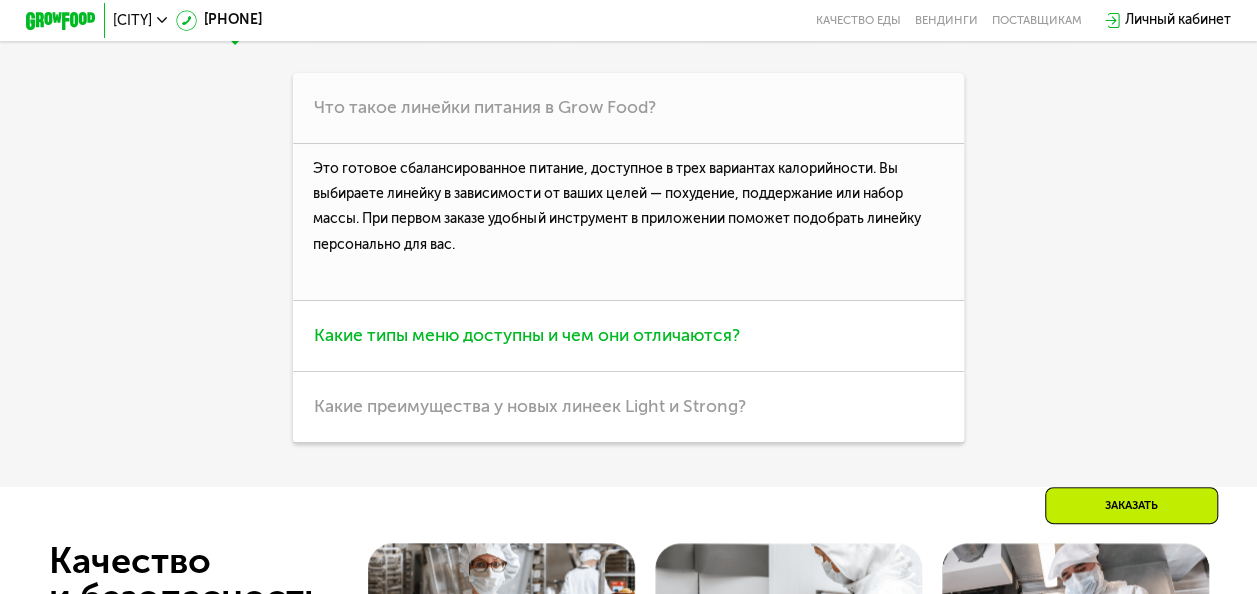 click on "Какие типы меню доступны и чем они отличаются?" at bounding box center [527, 335] 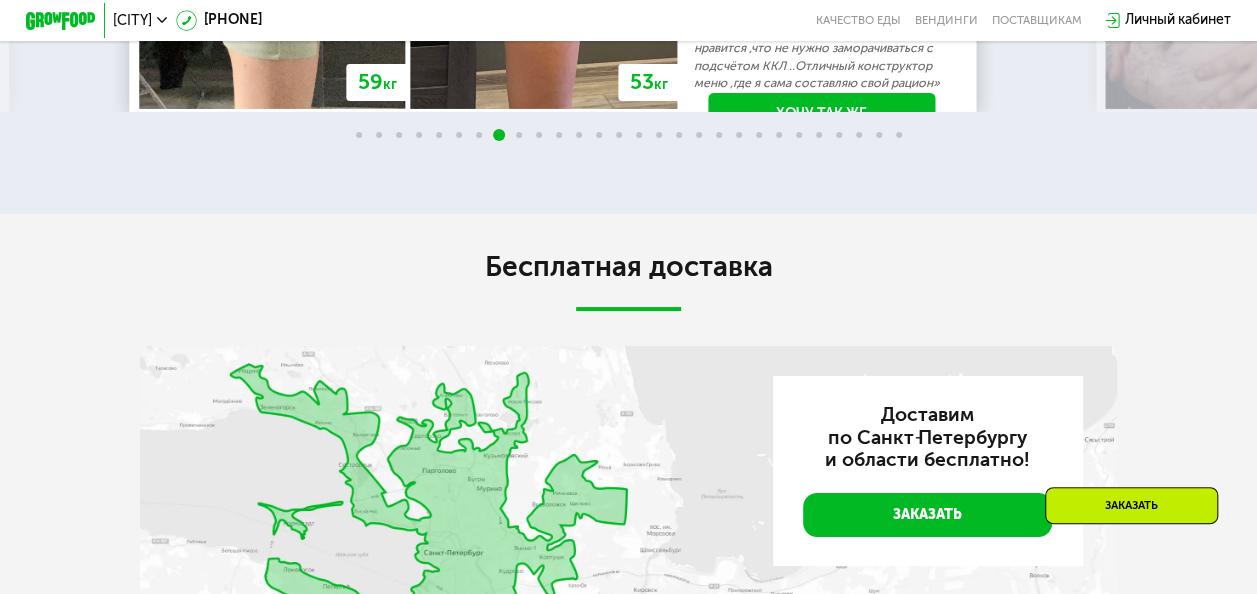 scroll, scrollTop: 3472, scrollLeft: 0, axis: vertical 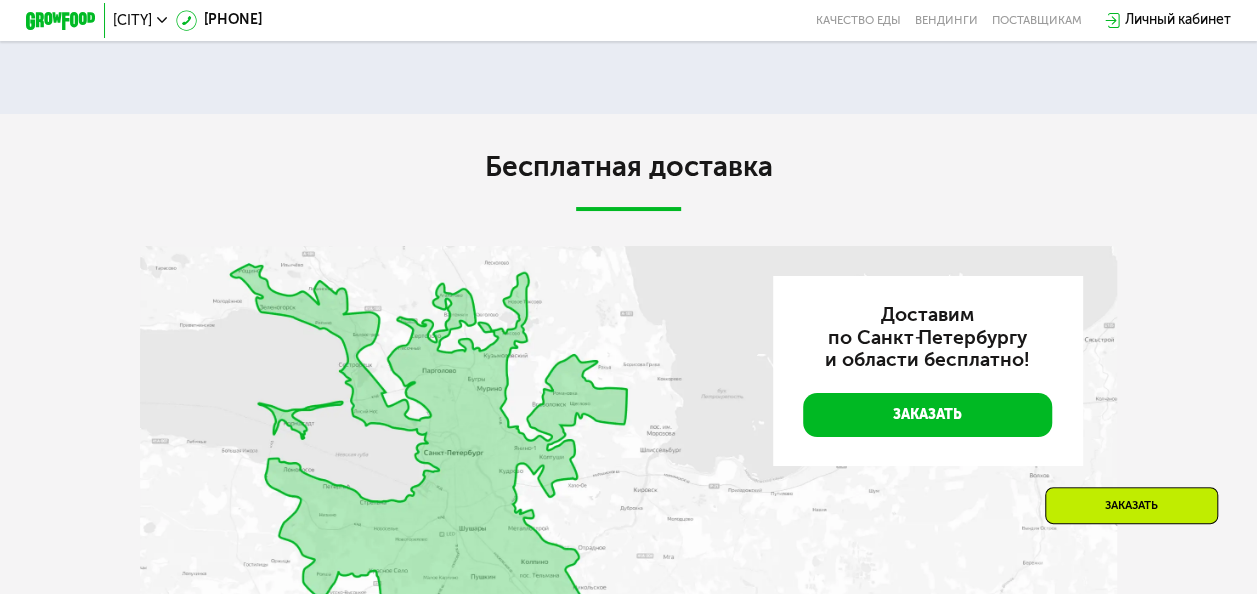 click at bounding box center (629, 475) 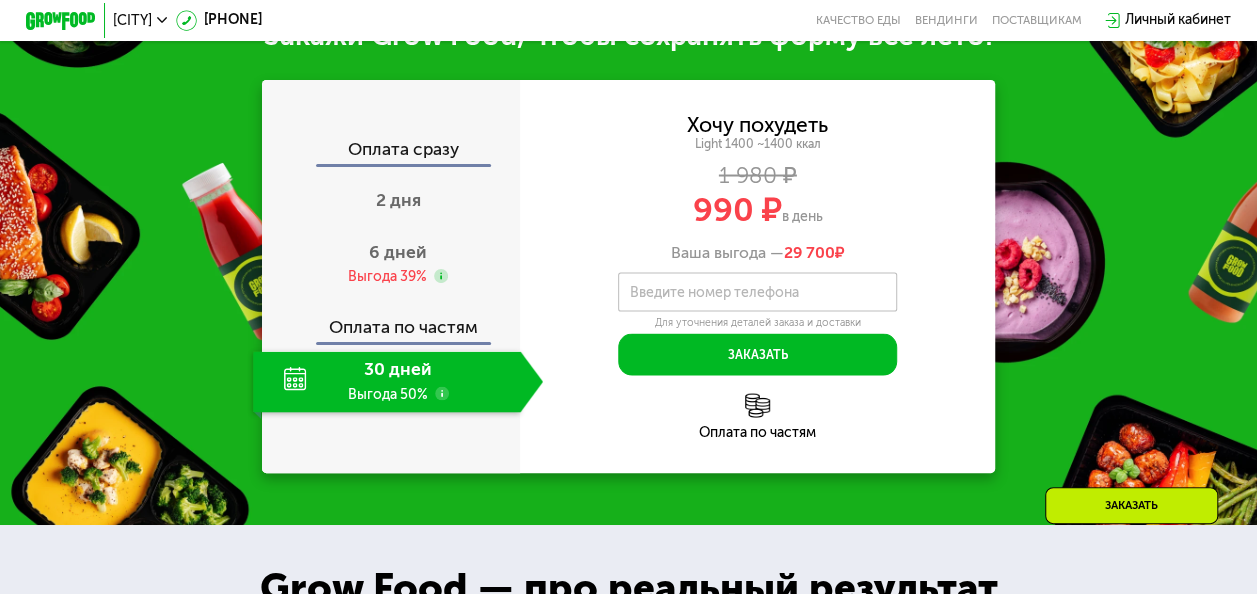 scroll, scrollTop: 1672, scrollLeft: 0, axis: vertical 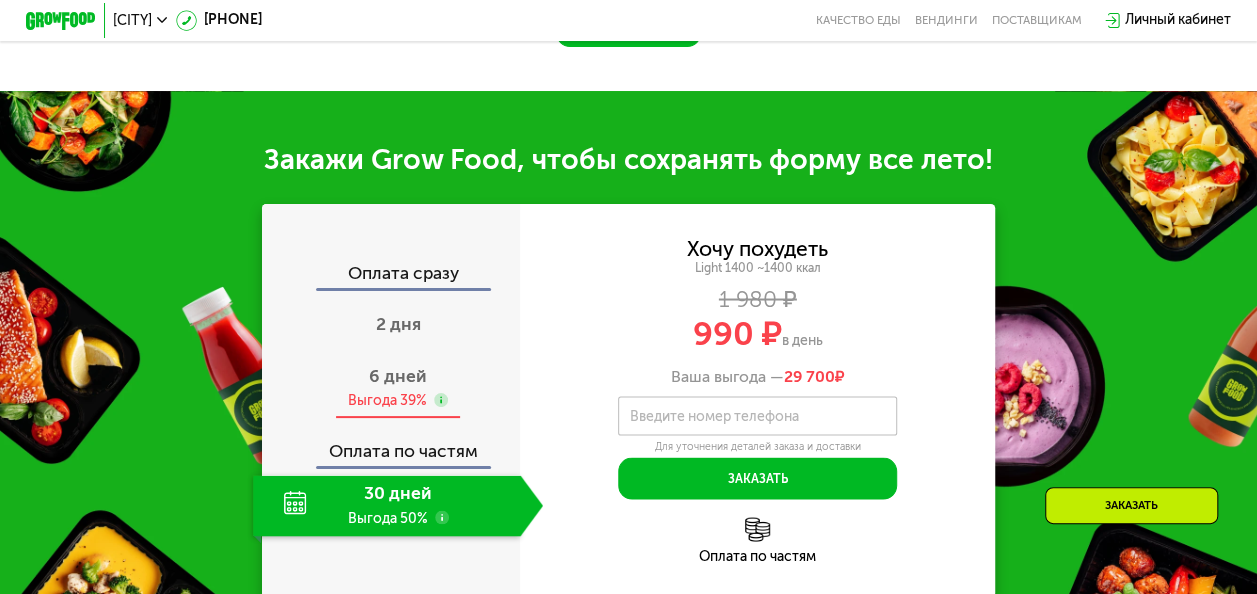 click on "6 дней" at bounding box center [398, 376] 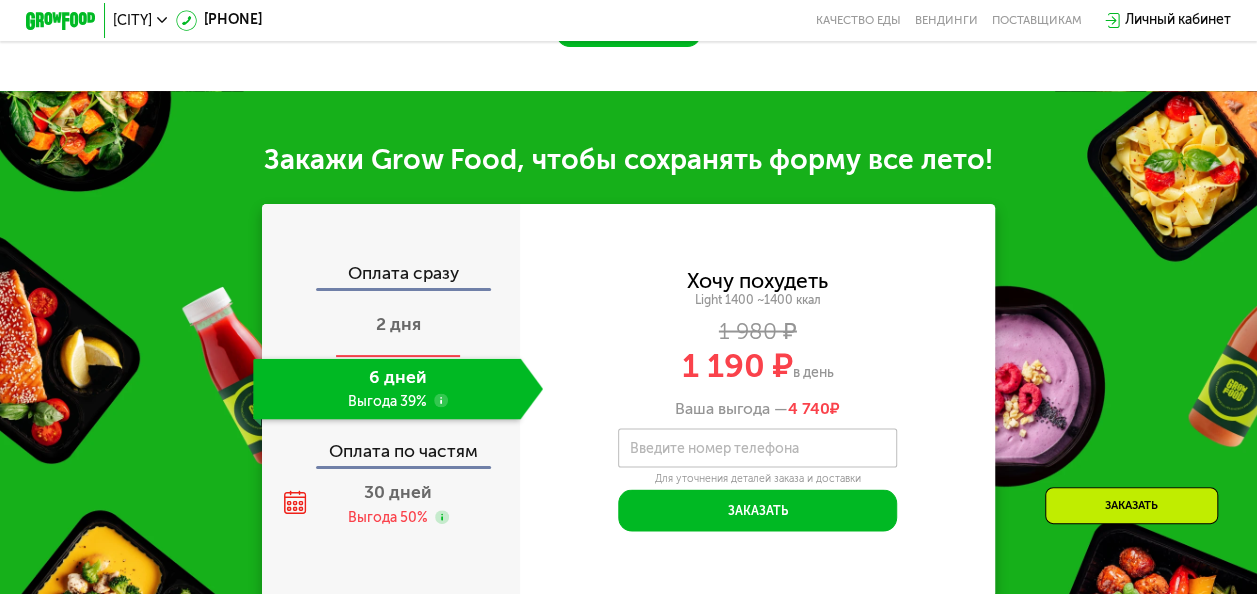 click on "2 дня" at bounding box center (398, 327) 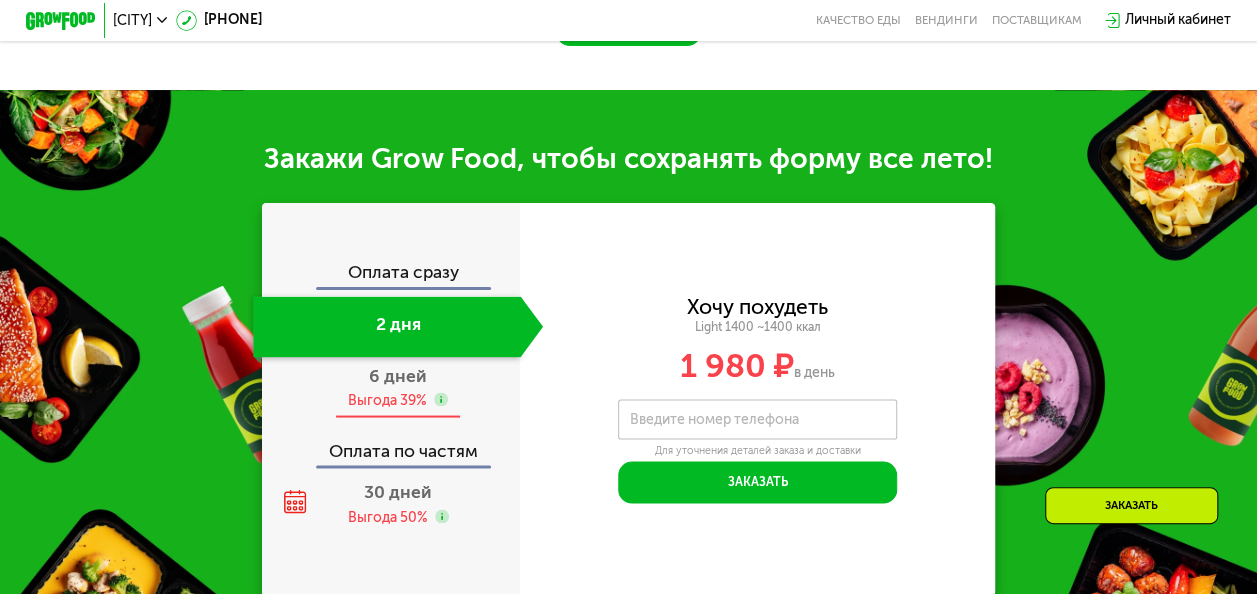 scroll, scrollTop: 1672, scrollLeft: 0, axis: vertical 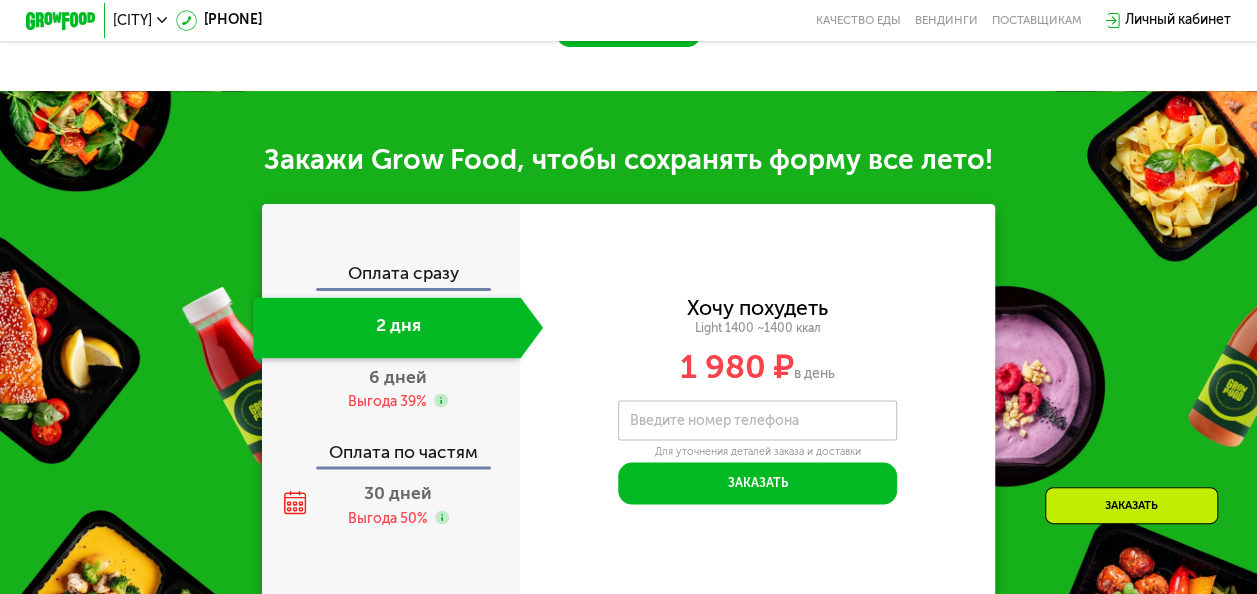 click on "Оплата сразу" 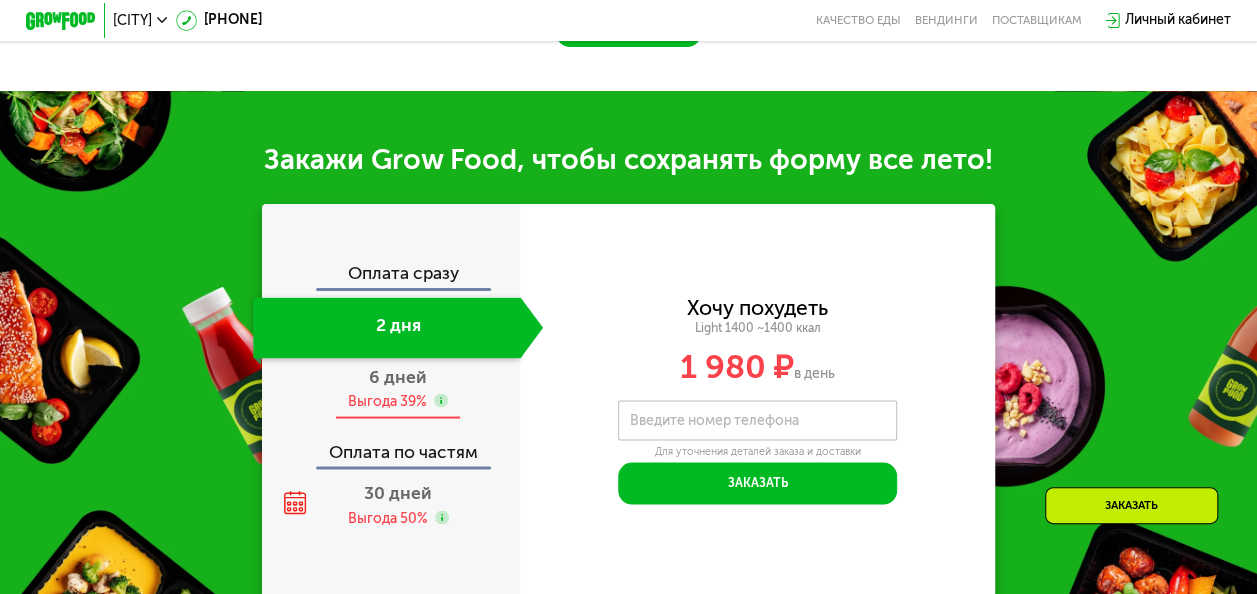 click on "6 дней" at bounding box center (398, 376) 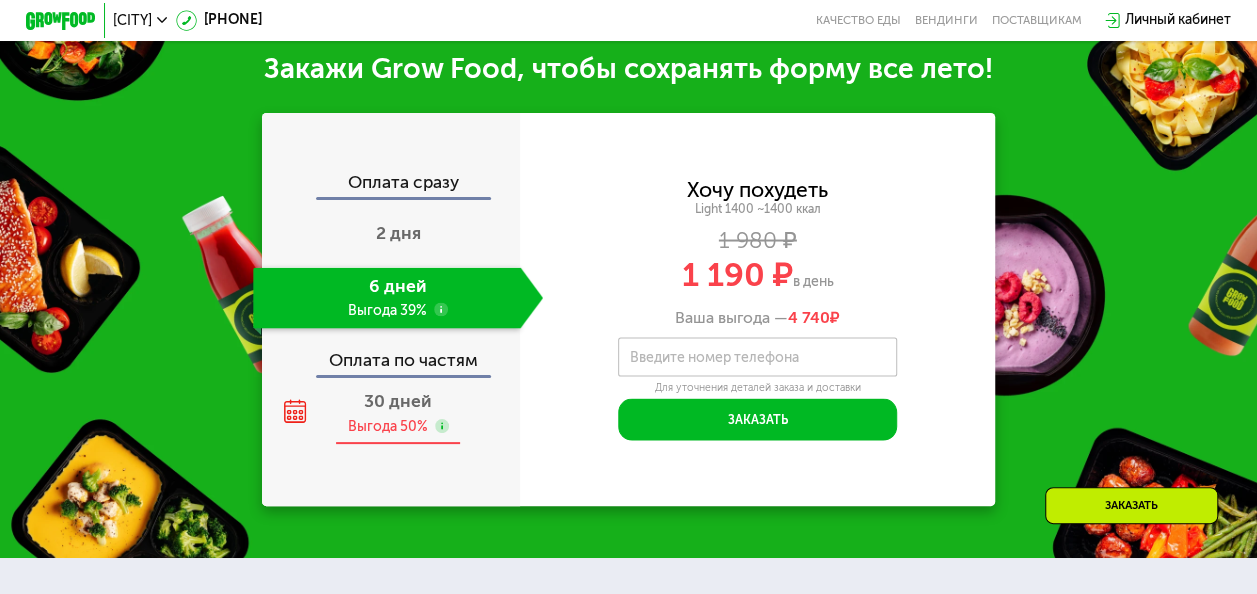 scroll, scrollTop: 1772, scrollLeft: 0, axis: vertical 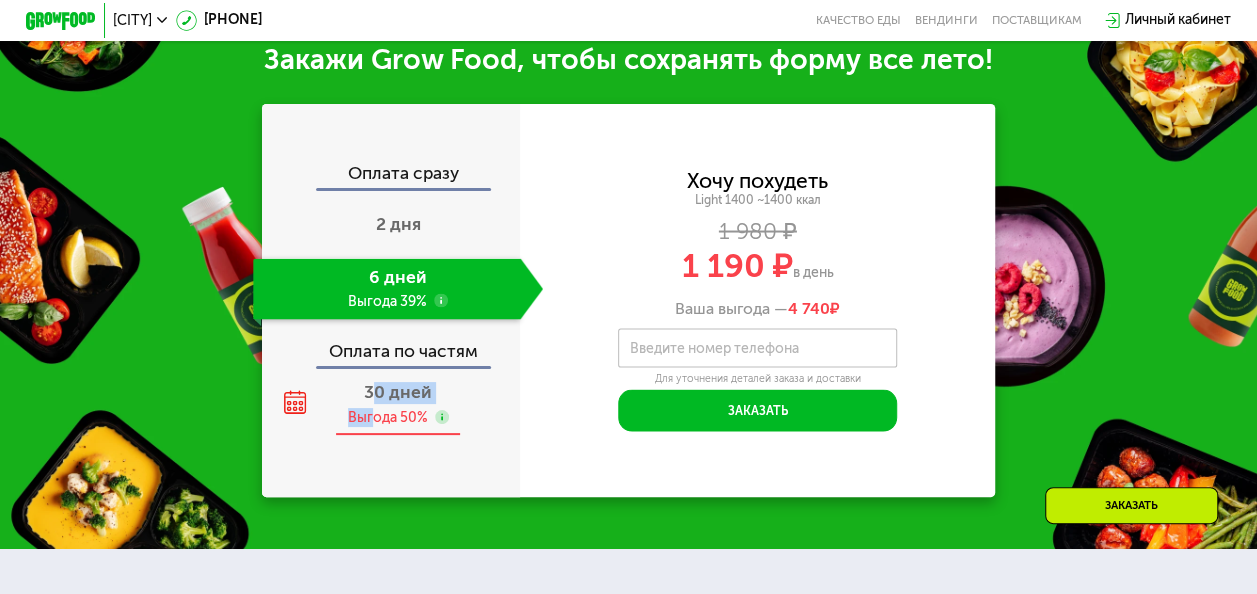 click on "30 дней Выгода 50%" at bounding box center (398, 405) 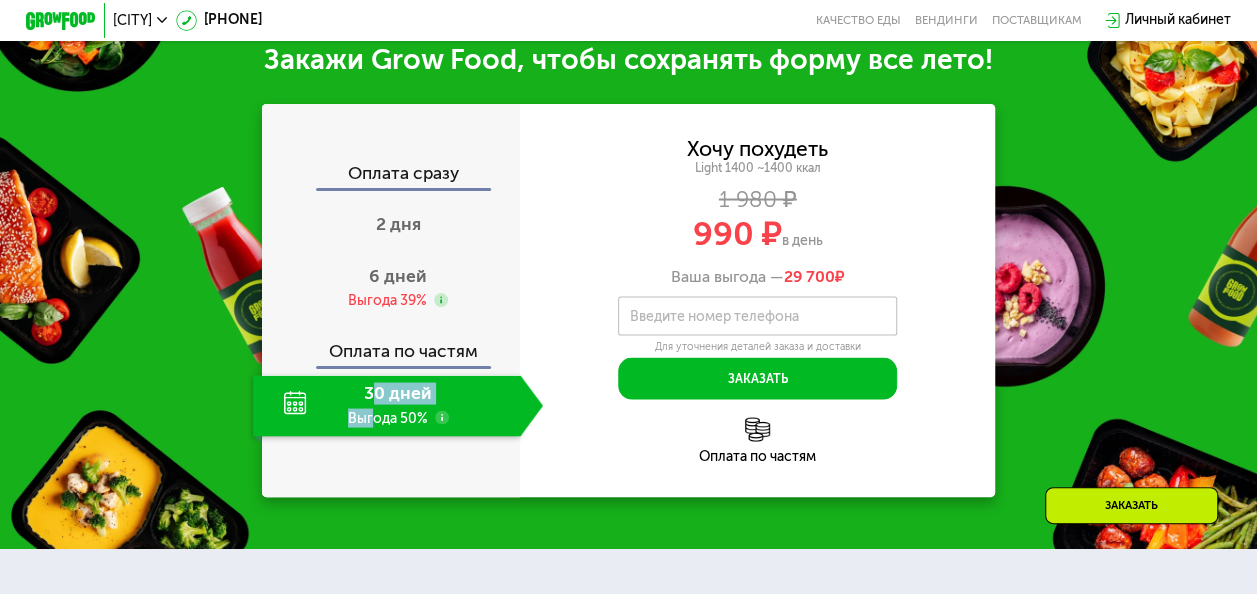 click at bounding box center [757, 429] 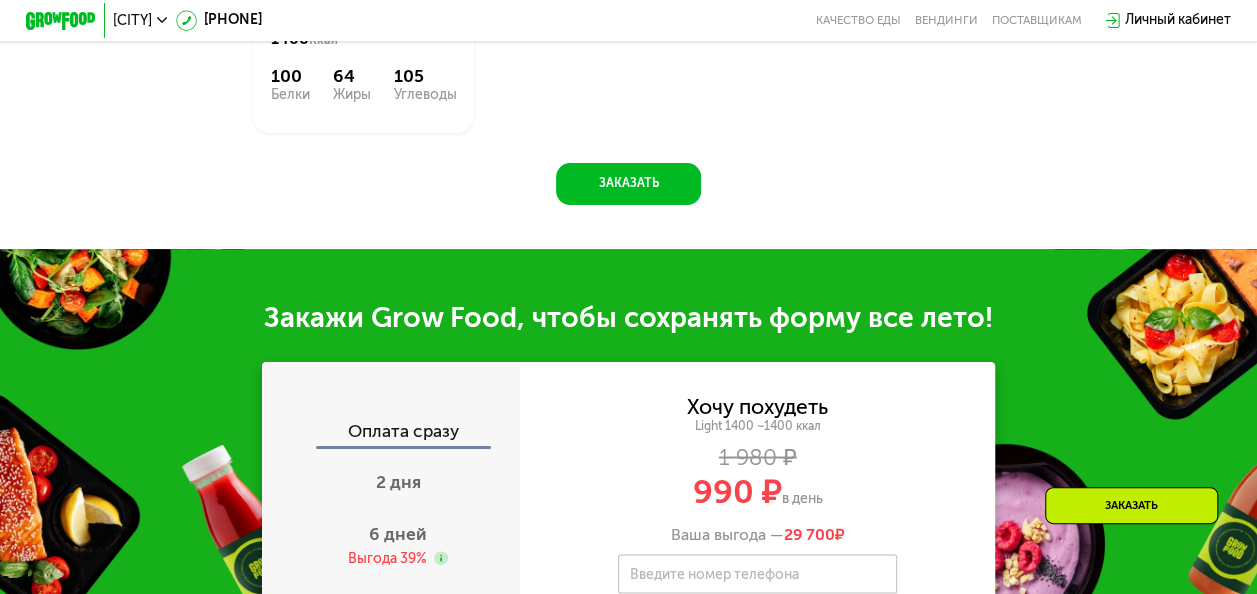 scroll, scrollTop: 1672, scrollLeft: 0, axis: vertical 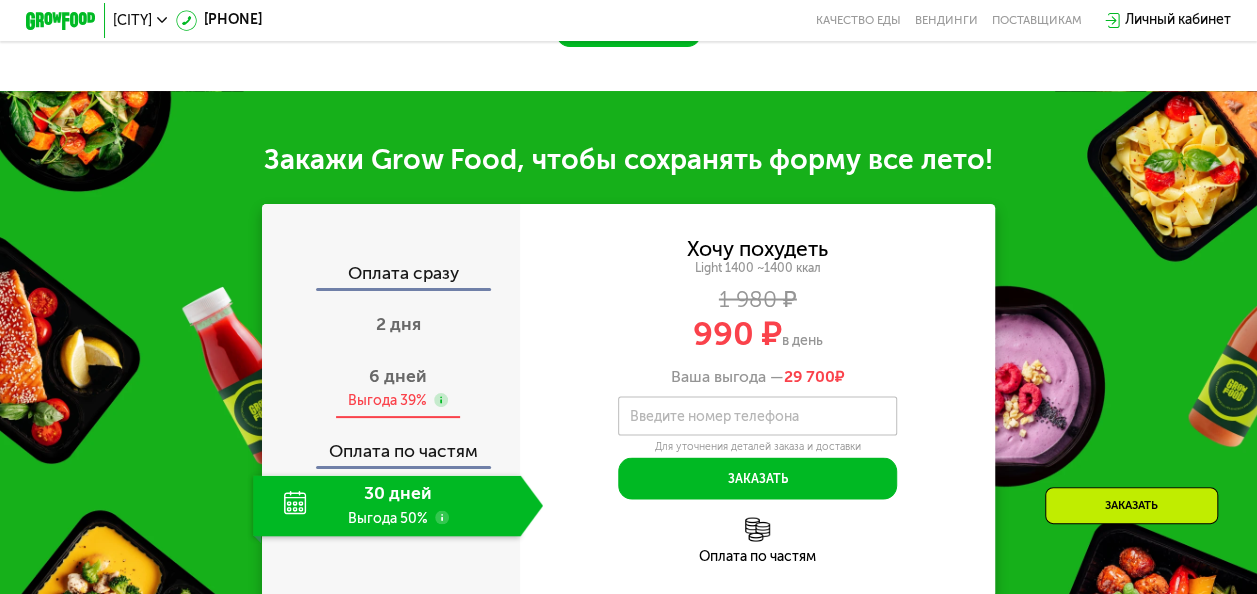click on "Выгода 39%" at bounding box center (398, 400) 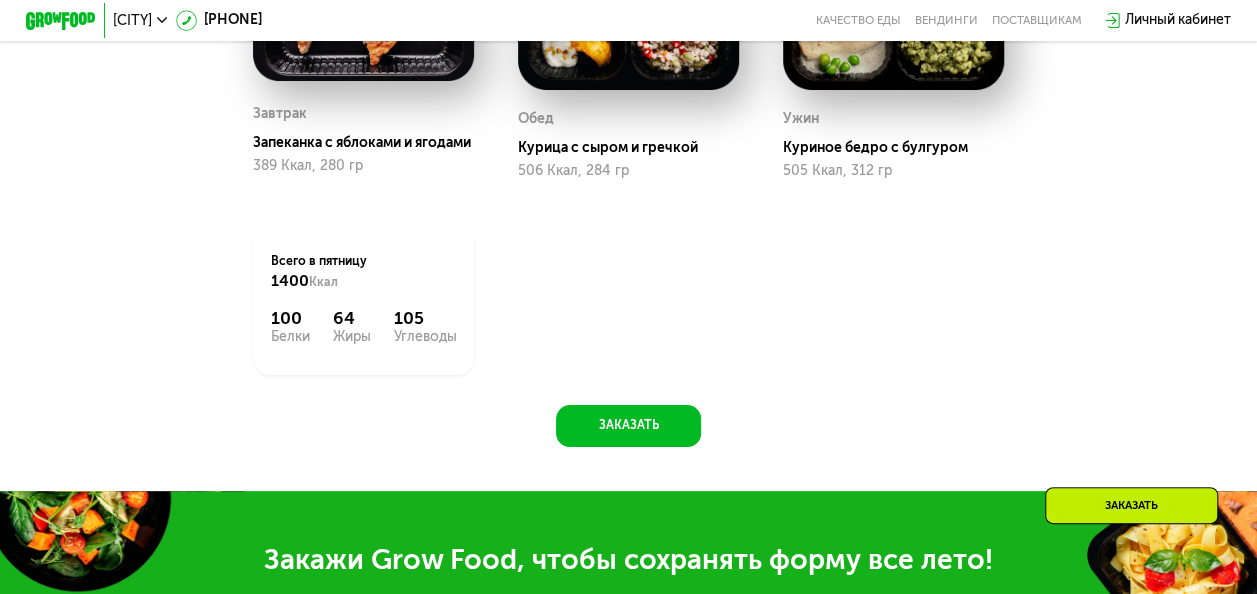 scroll, scrollTop: 972, scrollLeft: 0, axis: vertical 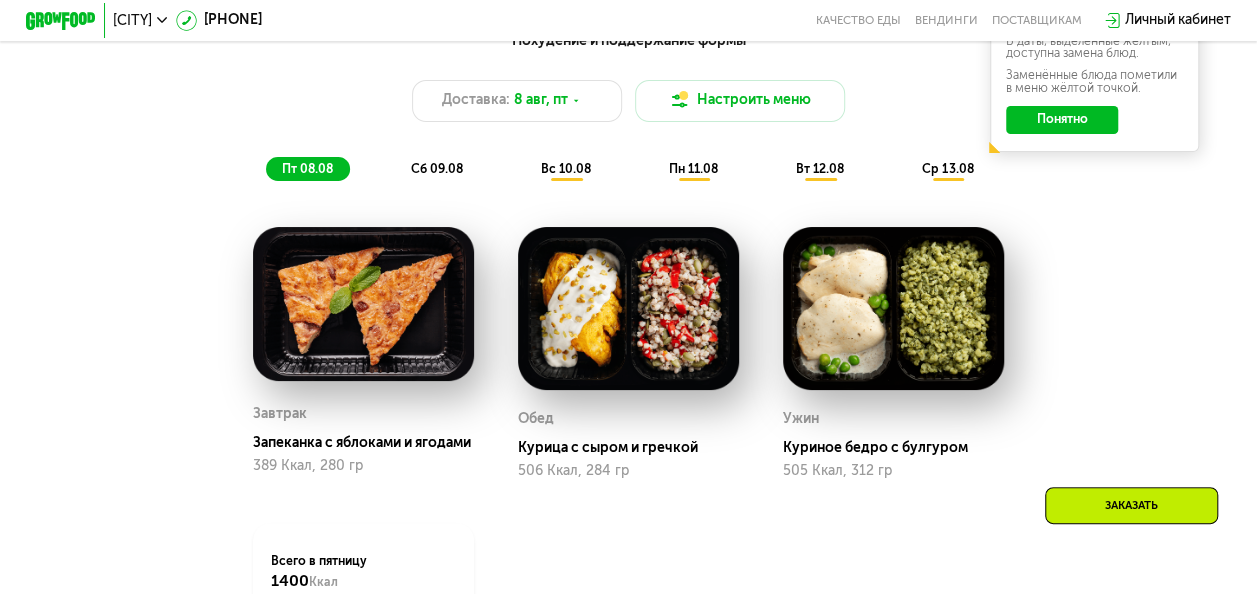 click on "вс 10.08" at bounding box center (566, 169) 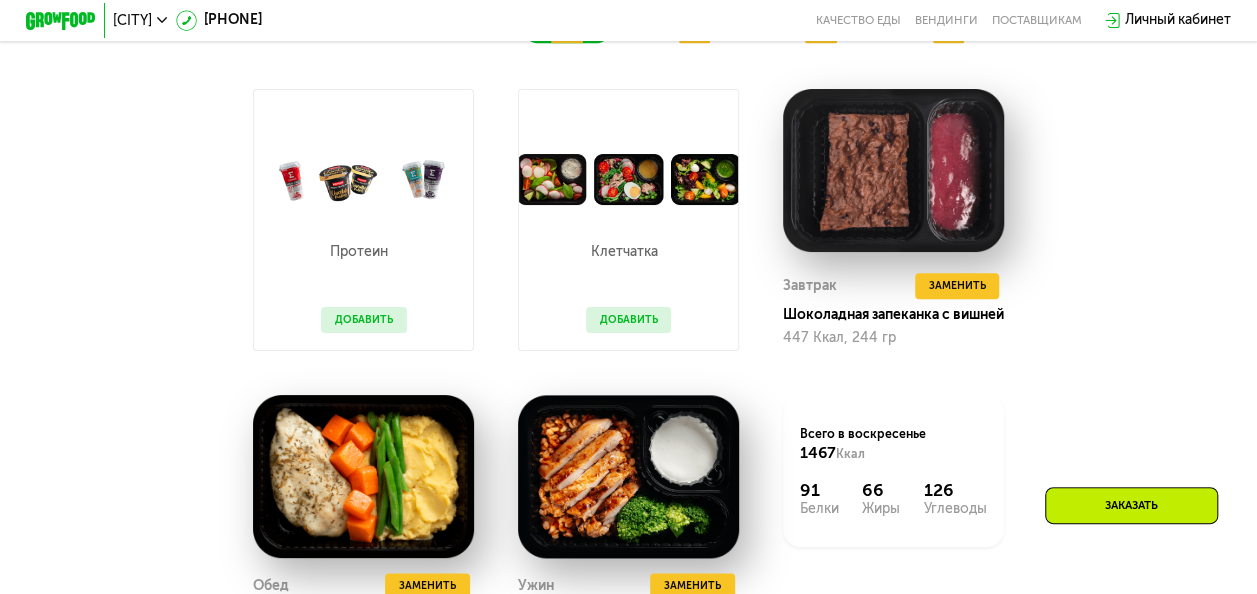 scroll, scrollTop: 1072, scrollLeft: 0, axis: vertical 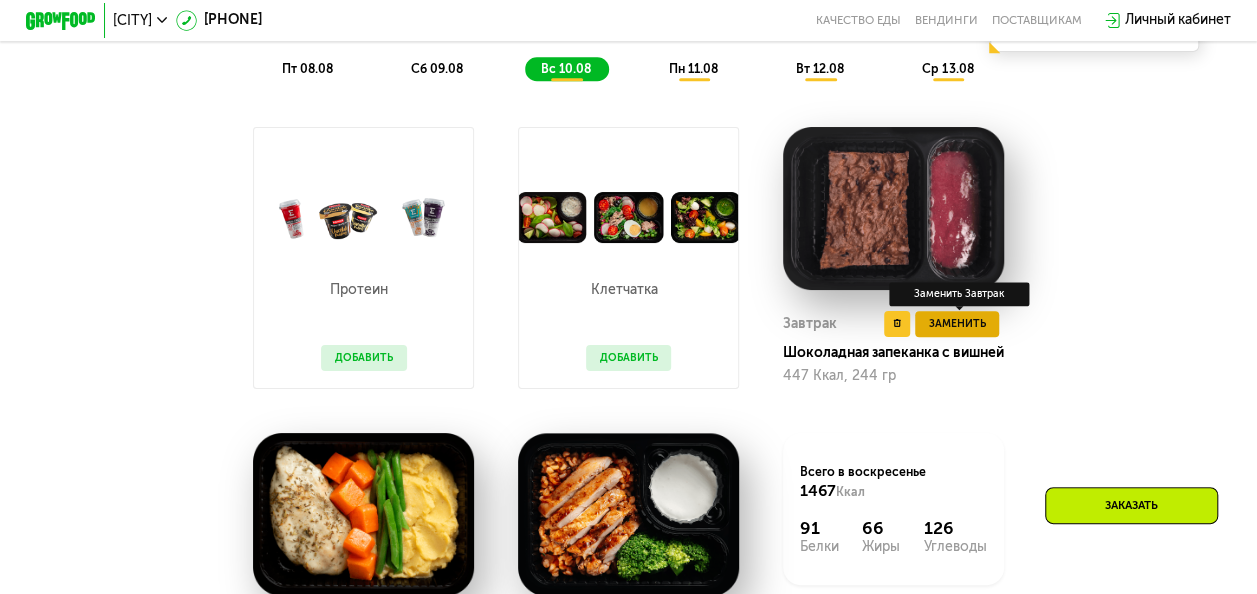 click on "Заменить" at bounding box center [956, 323] 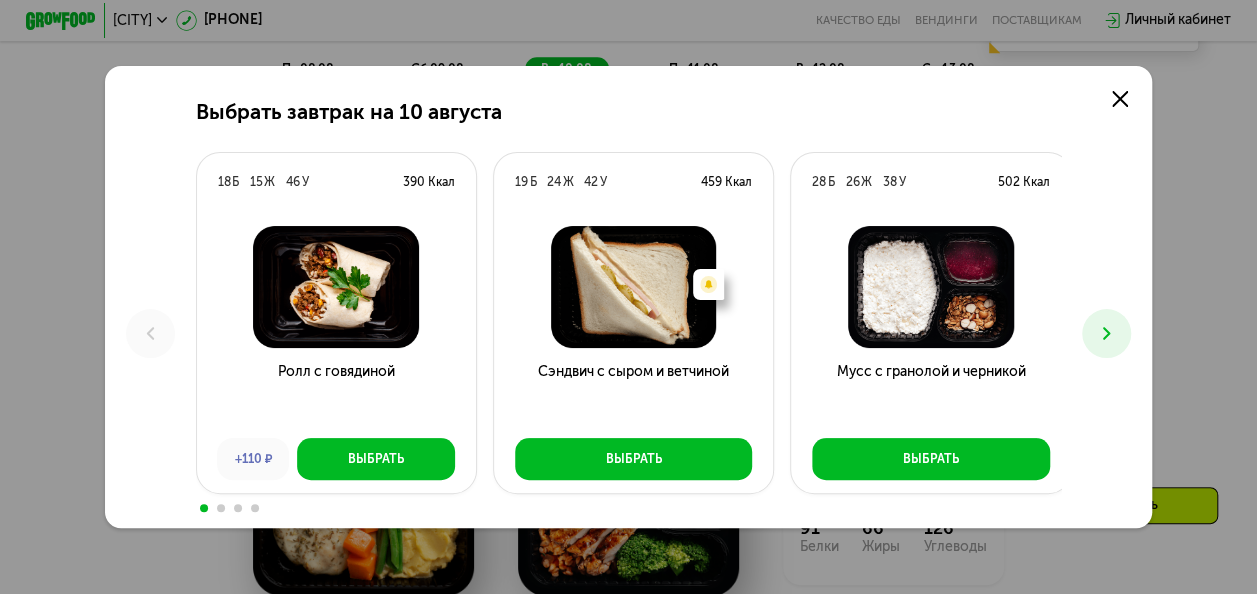 click 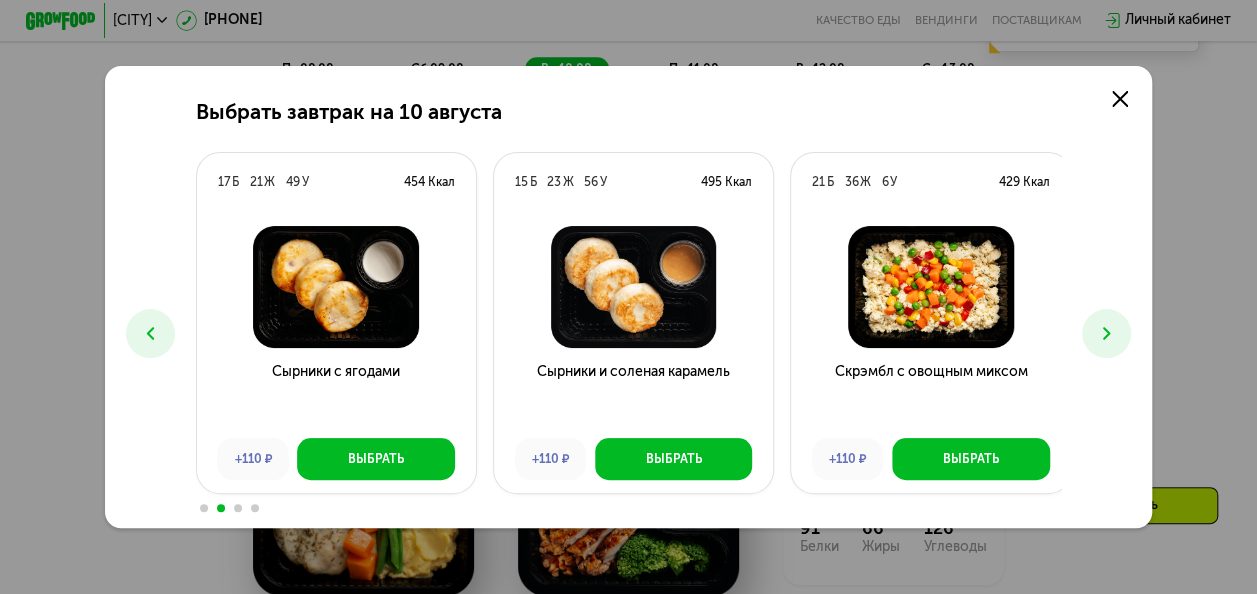 click on "Выбрать завтрак на [DATE] 18  Б  15  Ж  46  У  390 Ккал  Ролл с говядиной +110 ₽ Выбрать 19  Б  24  Ж  42  У  459 Ккал   Есть нежелательные ингредиенты:  Ветчина, колбасы Сэндвич с сыром и ветчиной Выбрать 28  Б  26  Ж  38  У  502 Ккал  Мусс с гранолой и черникой Выбрать 17  Б  21  Ж  49  У  454 Ккал  Сырники с ягодами  +110 ₽ Выбрать 15  Б  23  Ж  56  У  495 Ккал  Сырники и соленая карамель +110 ₽ Выбрать 21  Б  36  Ж  6  У  429 Ккал  Скрэмбл с овощным миксом +110 ₽ Выбрать 19  Б  42  Ж  35  У  591 Ккал  Чиабатта с курицей и сыром Выбрать 21  Б  12  Ж  14  У  241 Ккал  Овощи в томатном соусе Выбрать 23  Б  13  Ж  44  У  389 Ккал  +110 ₽ Выбрать 24  Б" 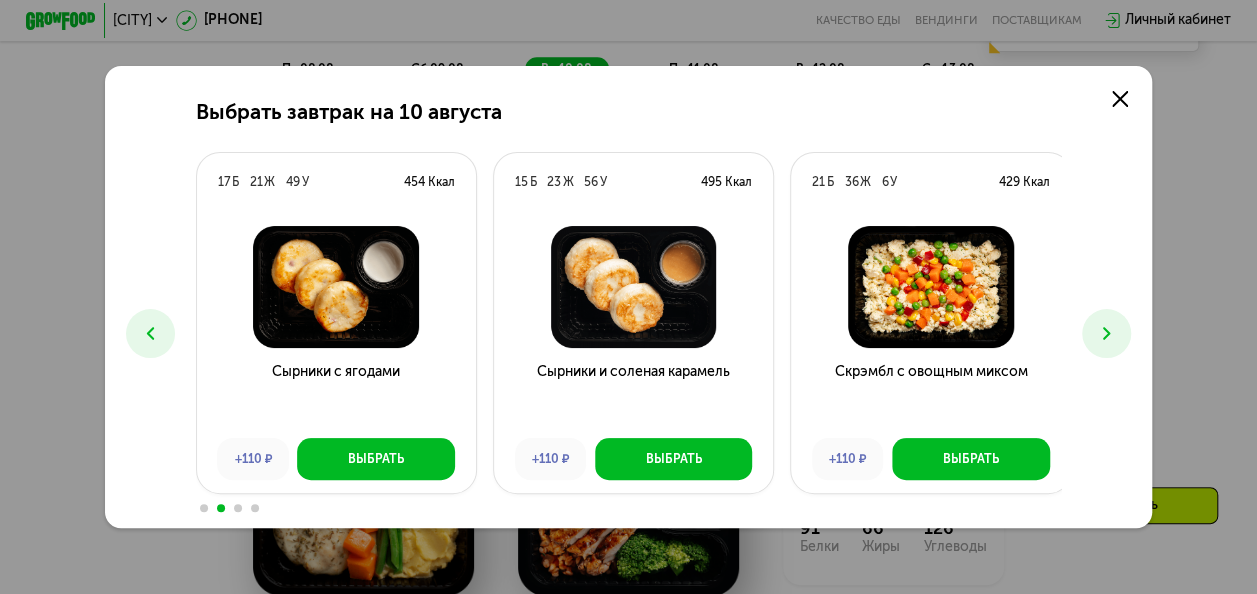 drag, startPoint x: 1120, startPoint y: 357, endPoint x: 1076, endPoint y: 362, distance: 44.28318 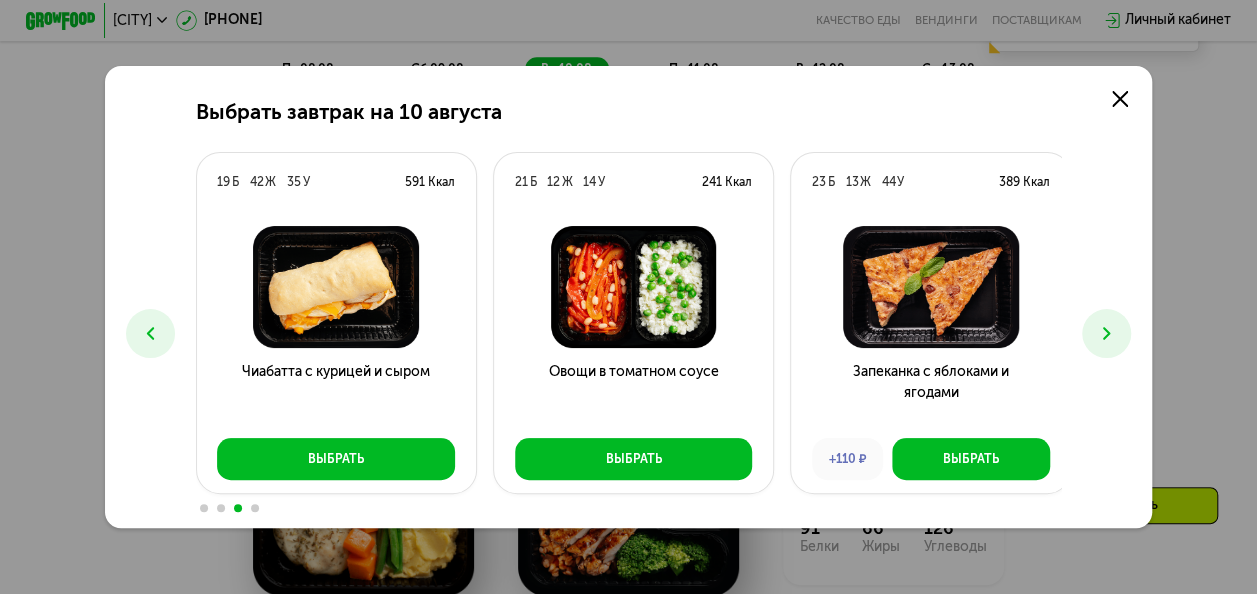 click at bounding box center [1106, 333] 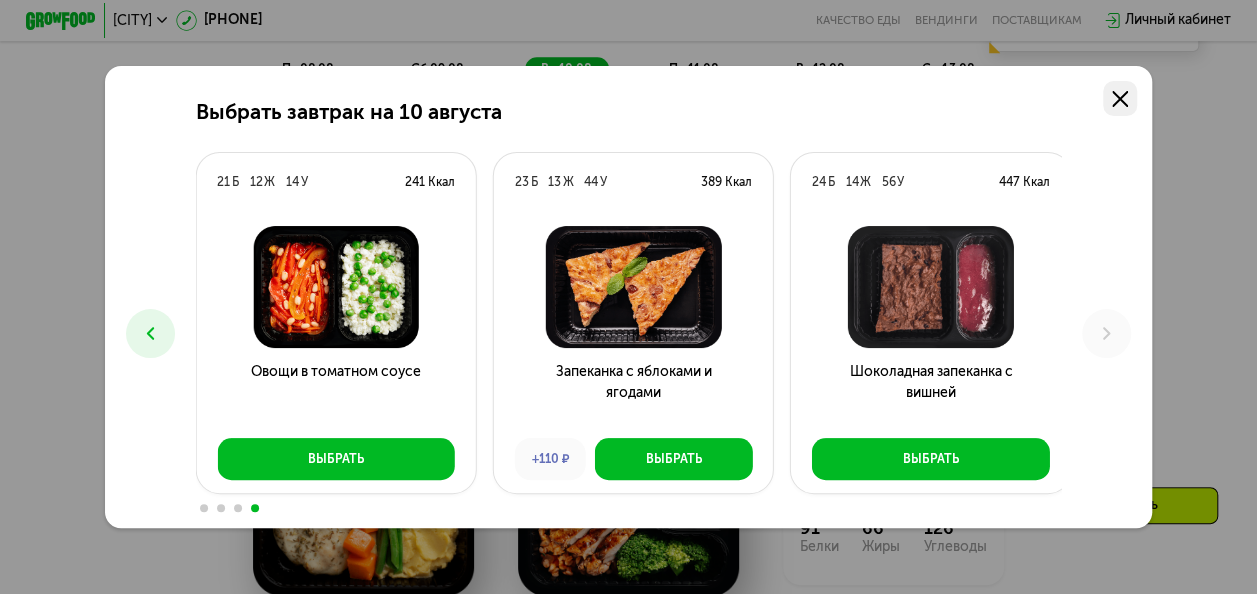 click 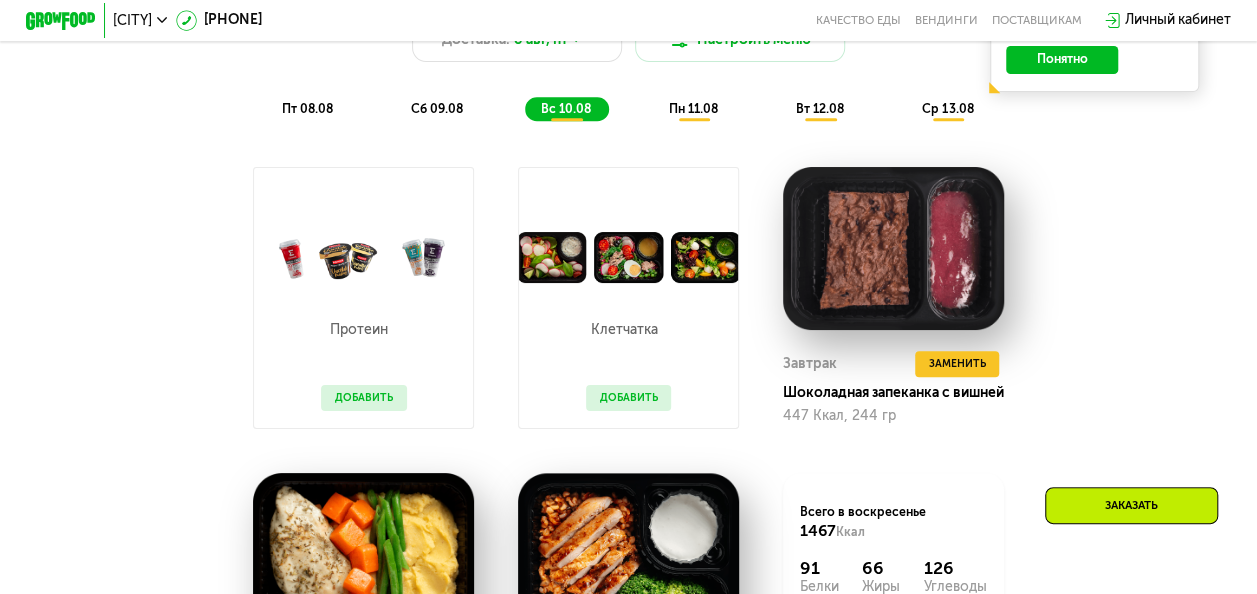 scroll, scrollTop: 1072, scrollLeft: 0, axis: vertical 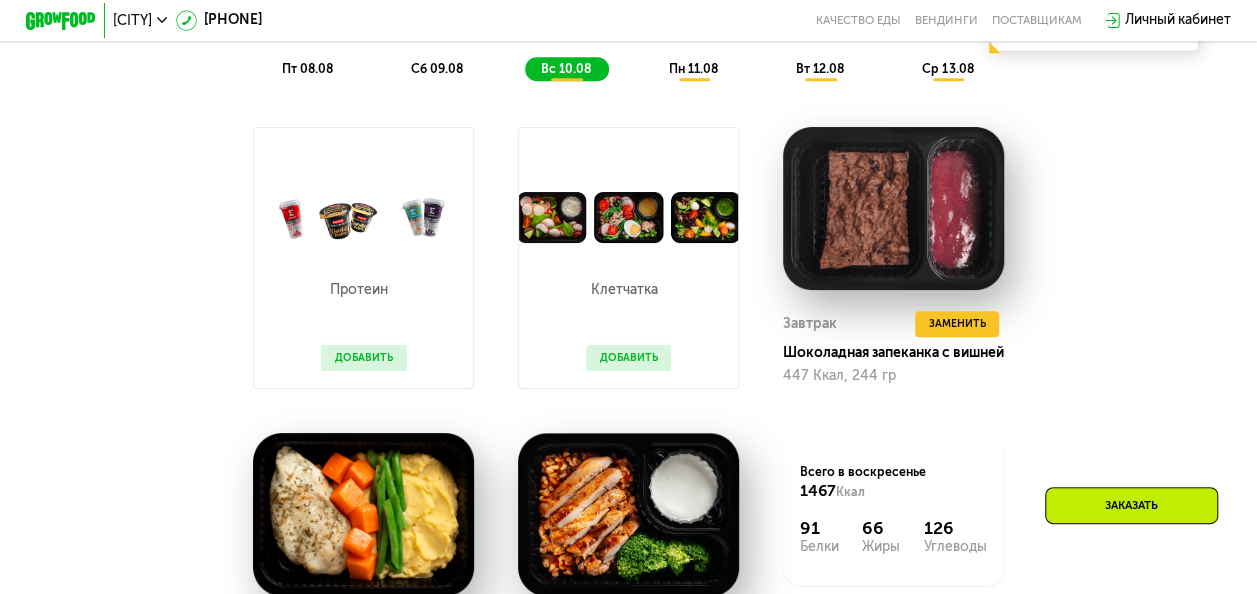 click on "Добавить" at bounding box center (629, 358) 